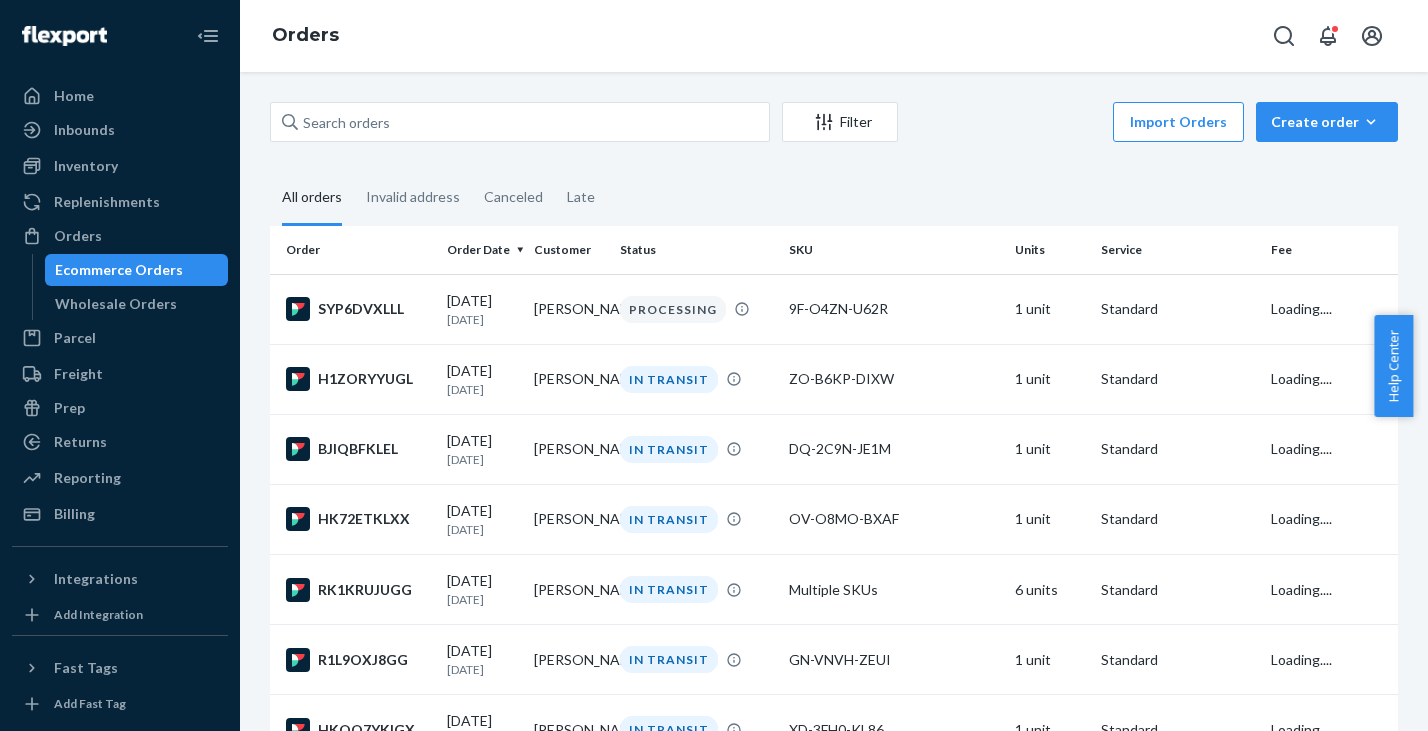 scroll, scrollTop: 0, scrollLeft: 0, axis: both 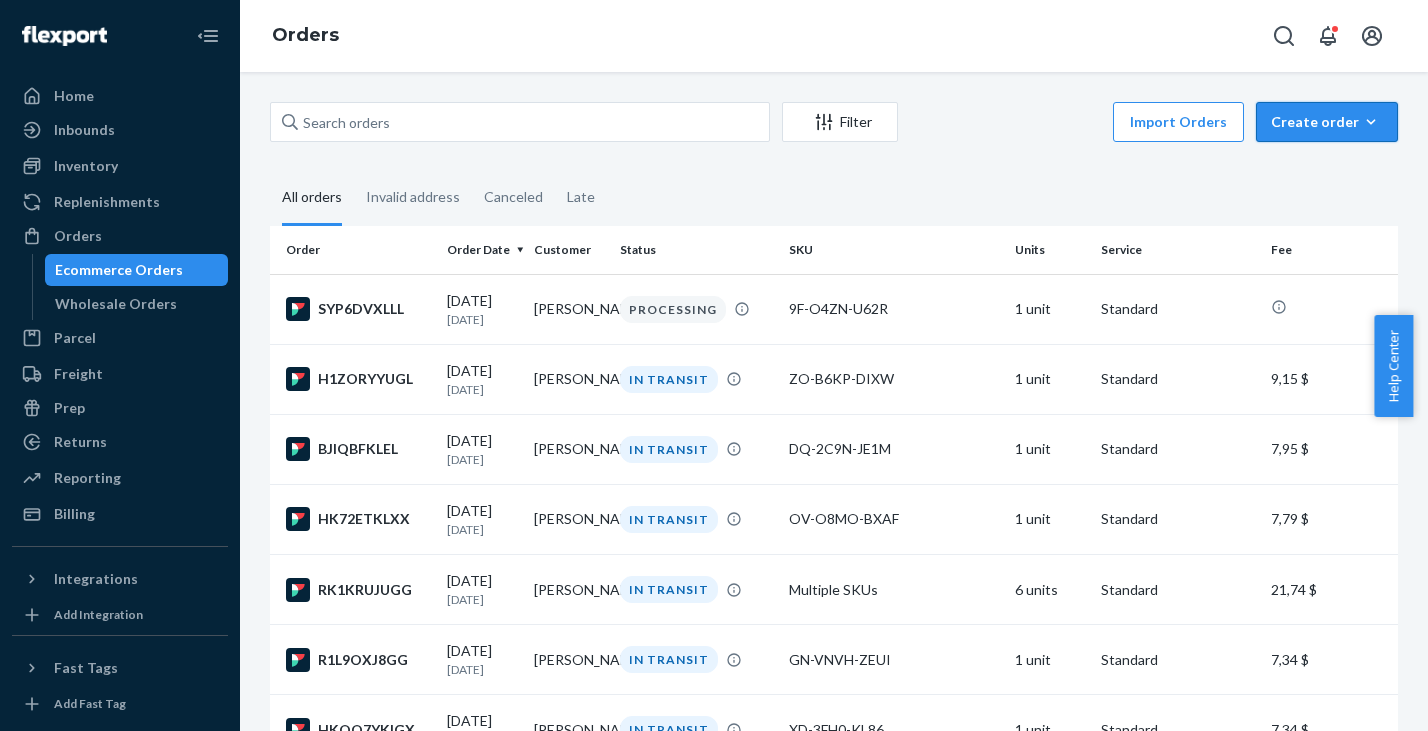 click on "Create order" at bounding box center [1327, 122] 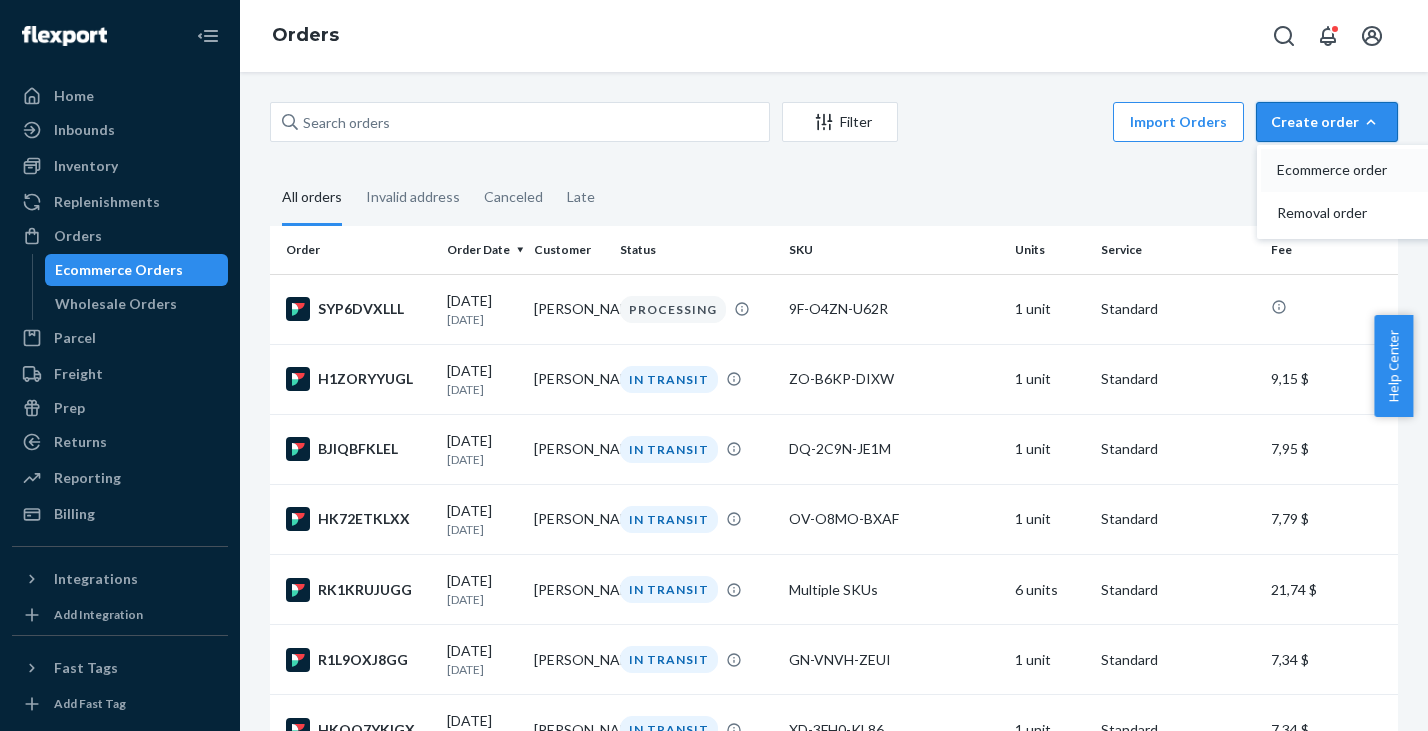 click on "Ecommerce order" at bounding box center [1339, 170] 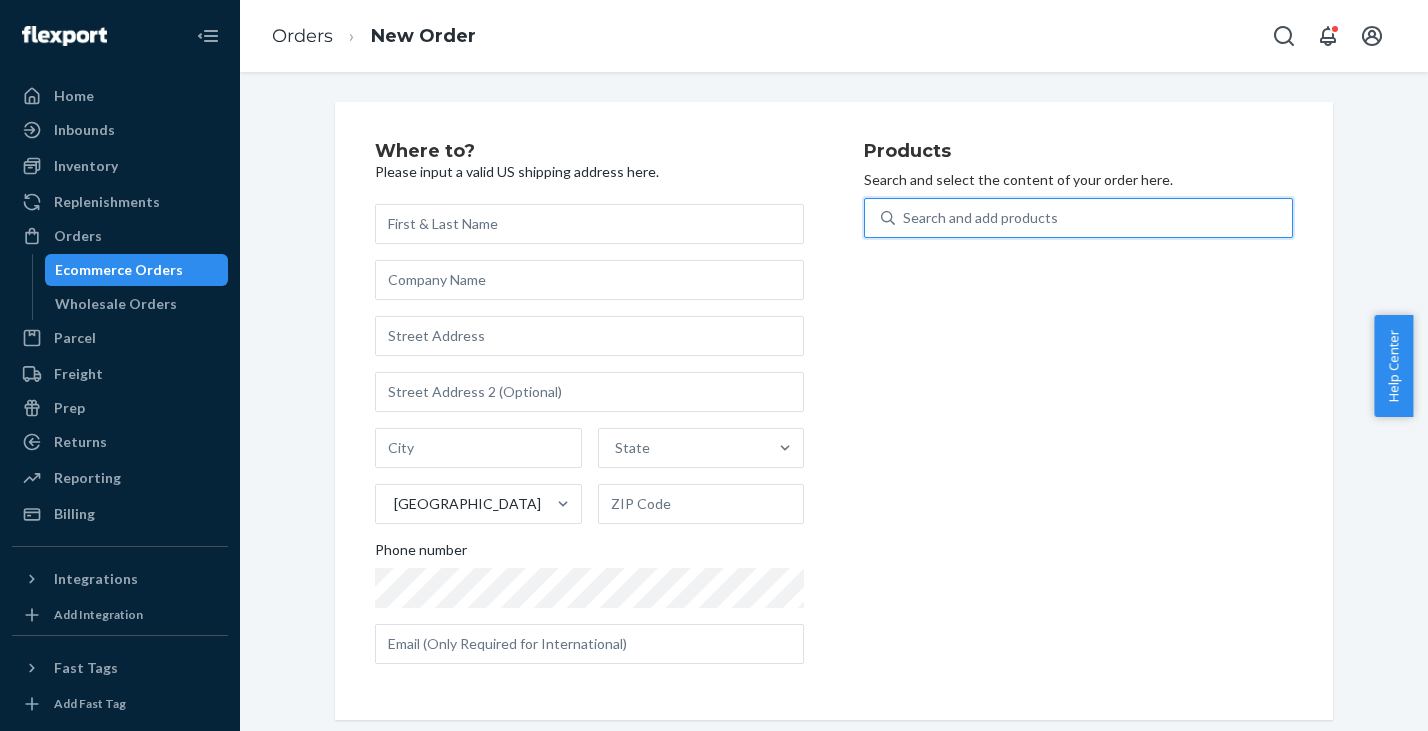 click on "Search and add products" at bounding box center [980, 218] 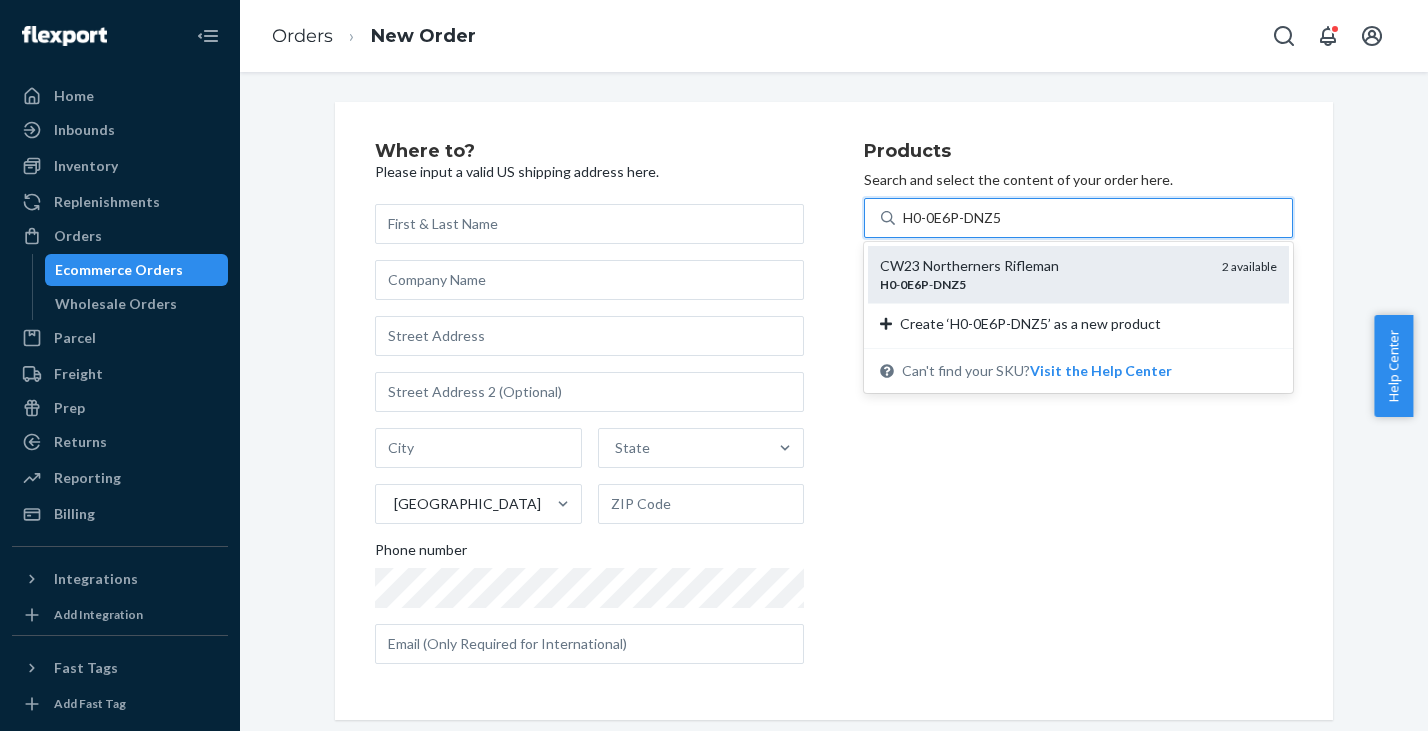 click on "H0 - 0E6P - DNZ5" at bounding box center [1043, 284] 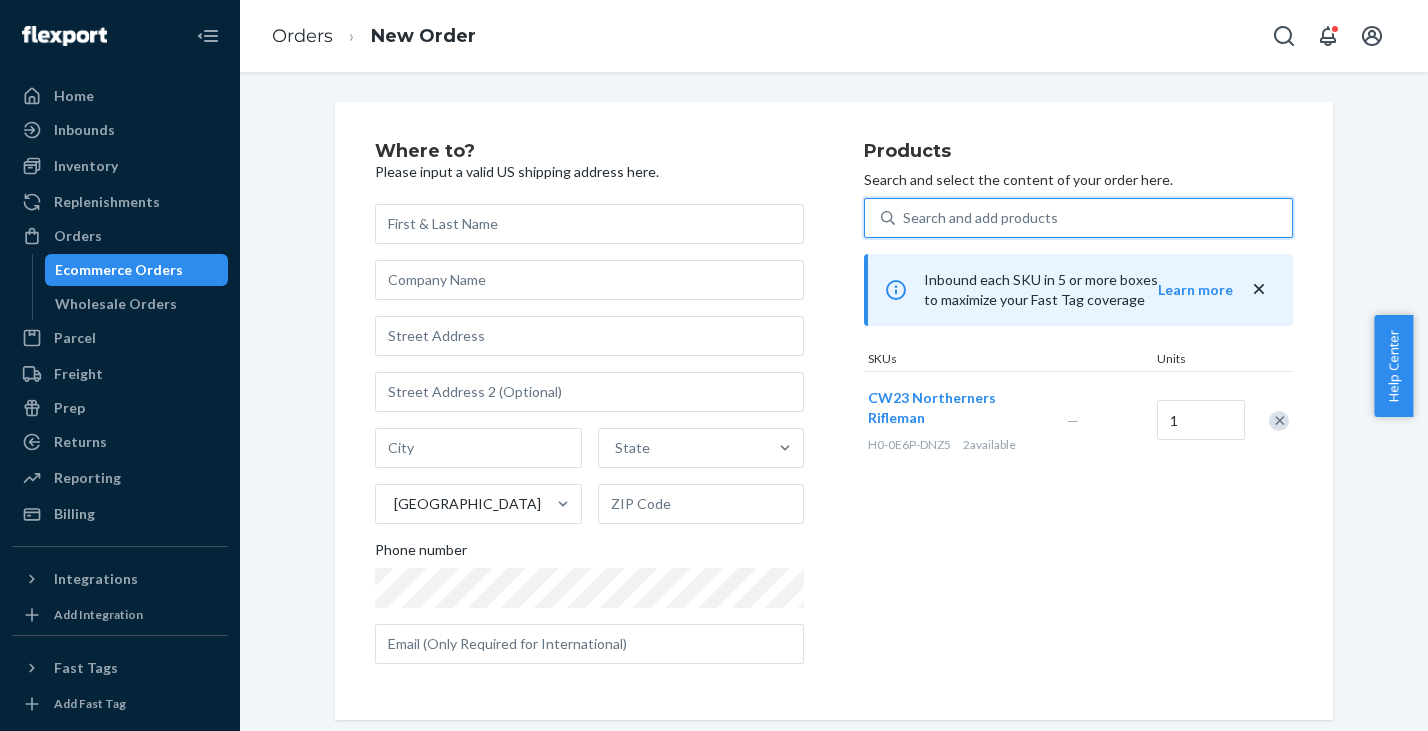 drag, startPoint x: 965, startPoint y: 216, endPoint x: 984, endPoint y: 220, distance: 19.416489 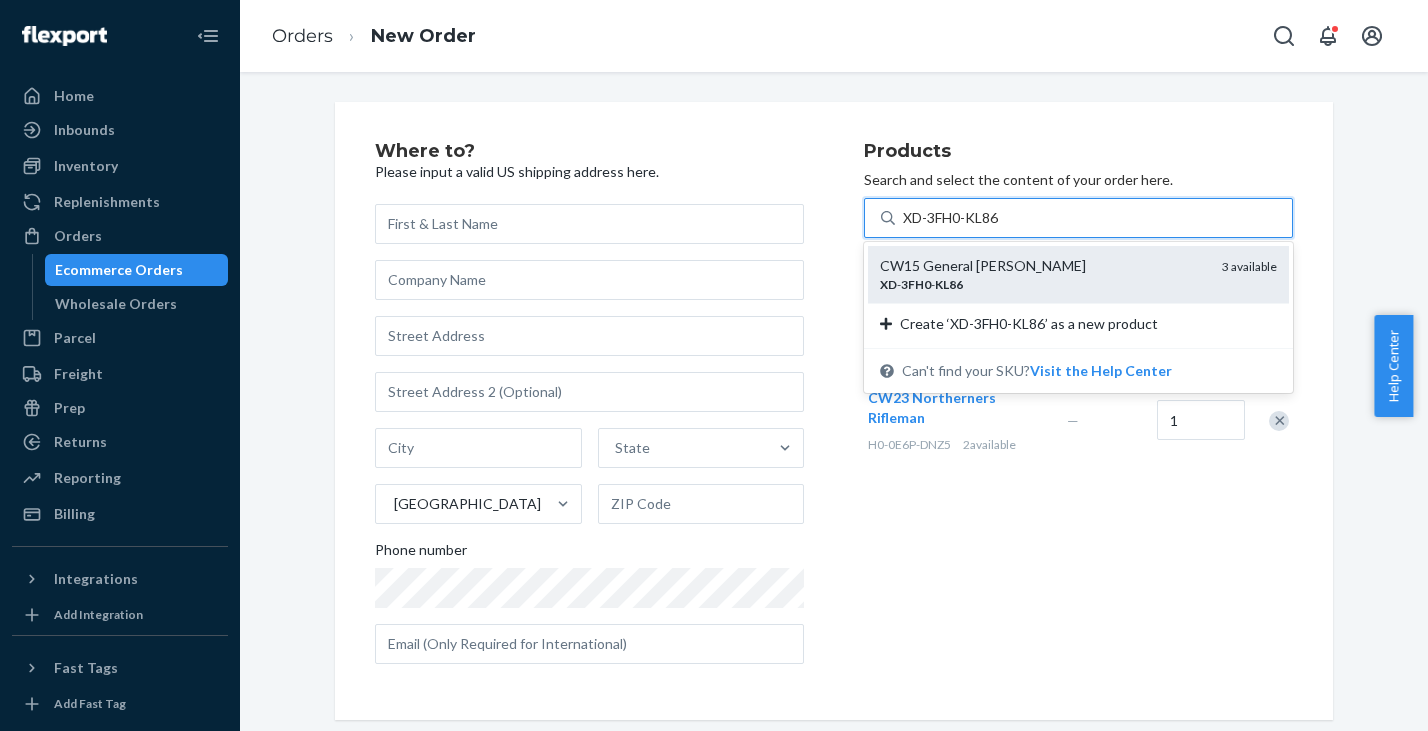 click on "CW15 General [PERSON_NAME]" at bounding box center (1043, 266) 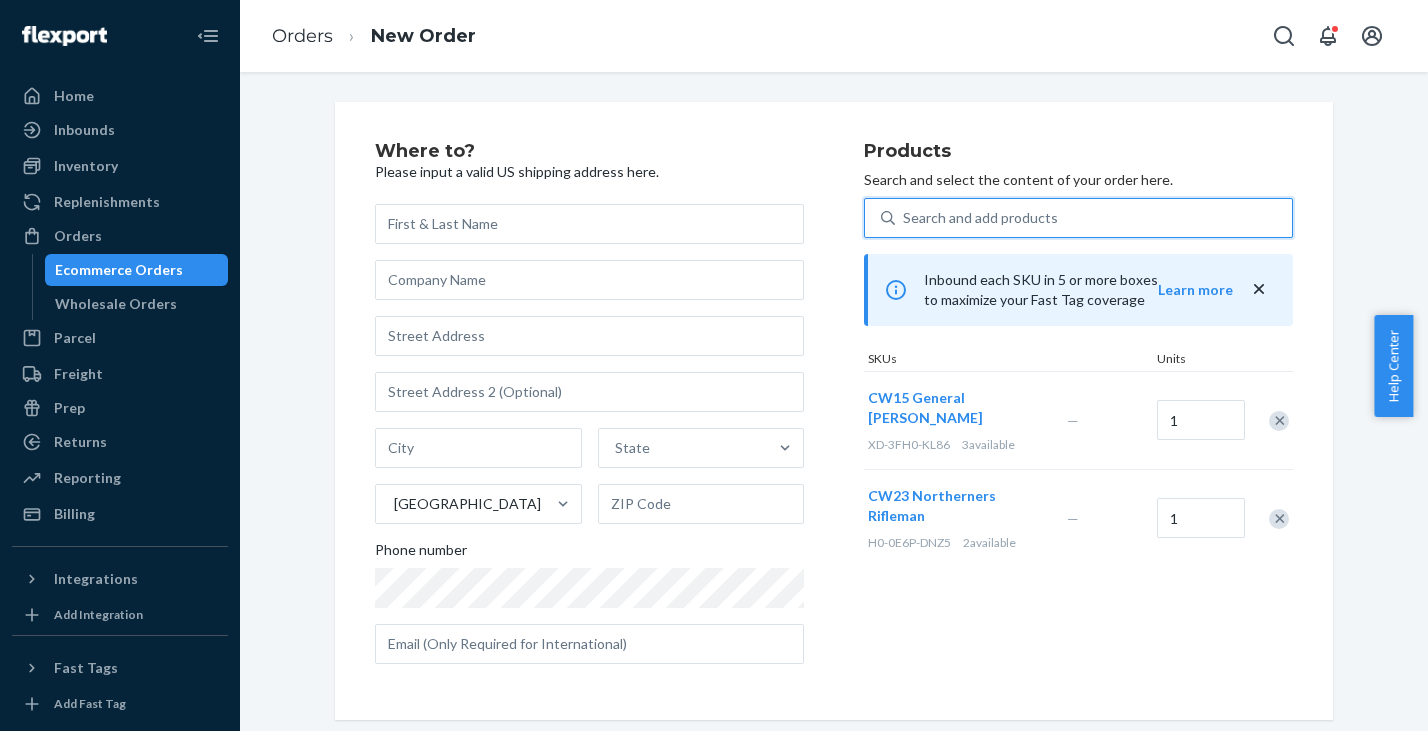 paste on "SY-W1XY-4NCE" 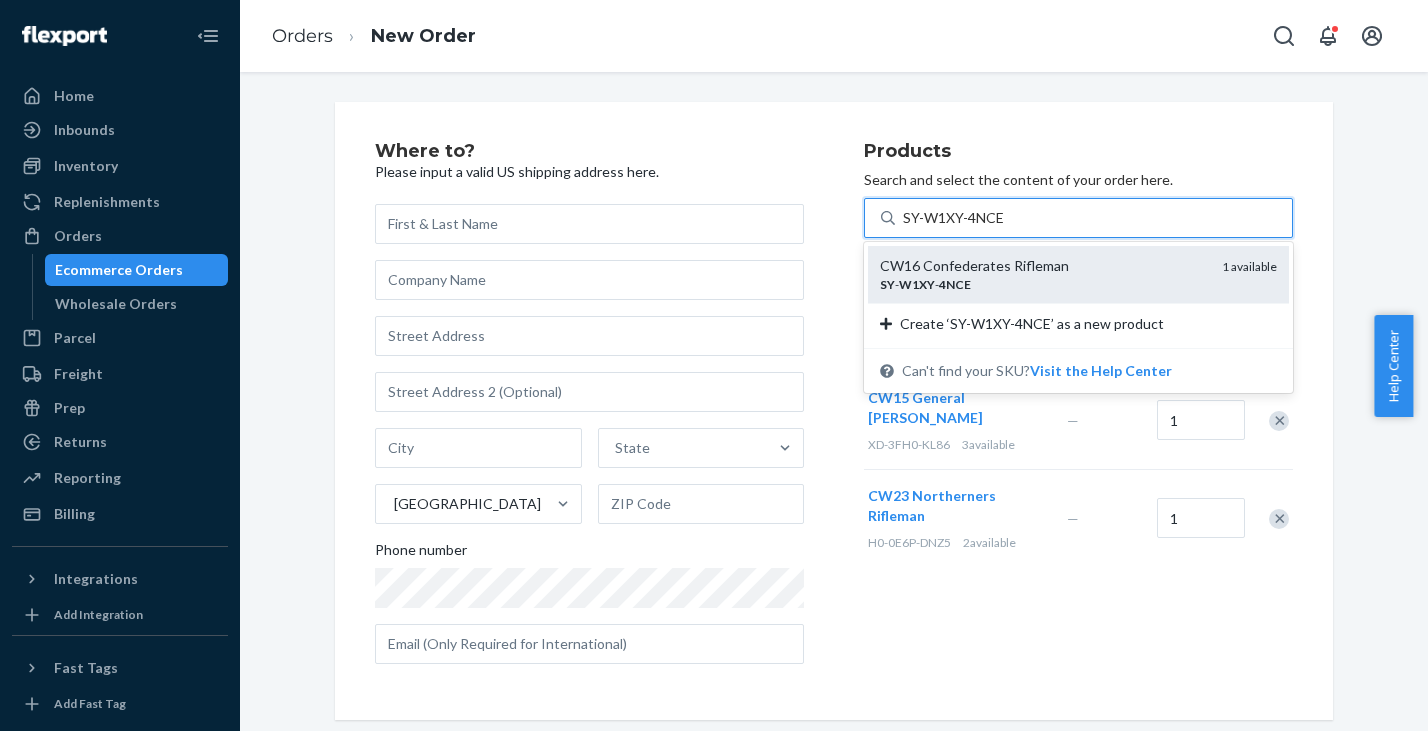 click on "CW16 Confederates Rifleman" at bounding box center [1043, 266] 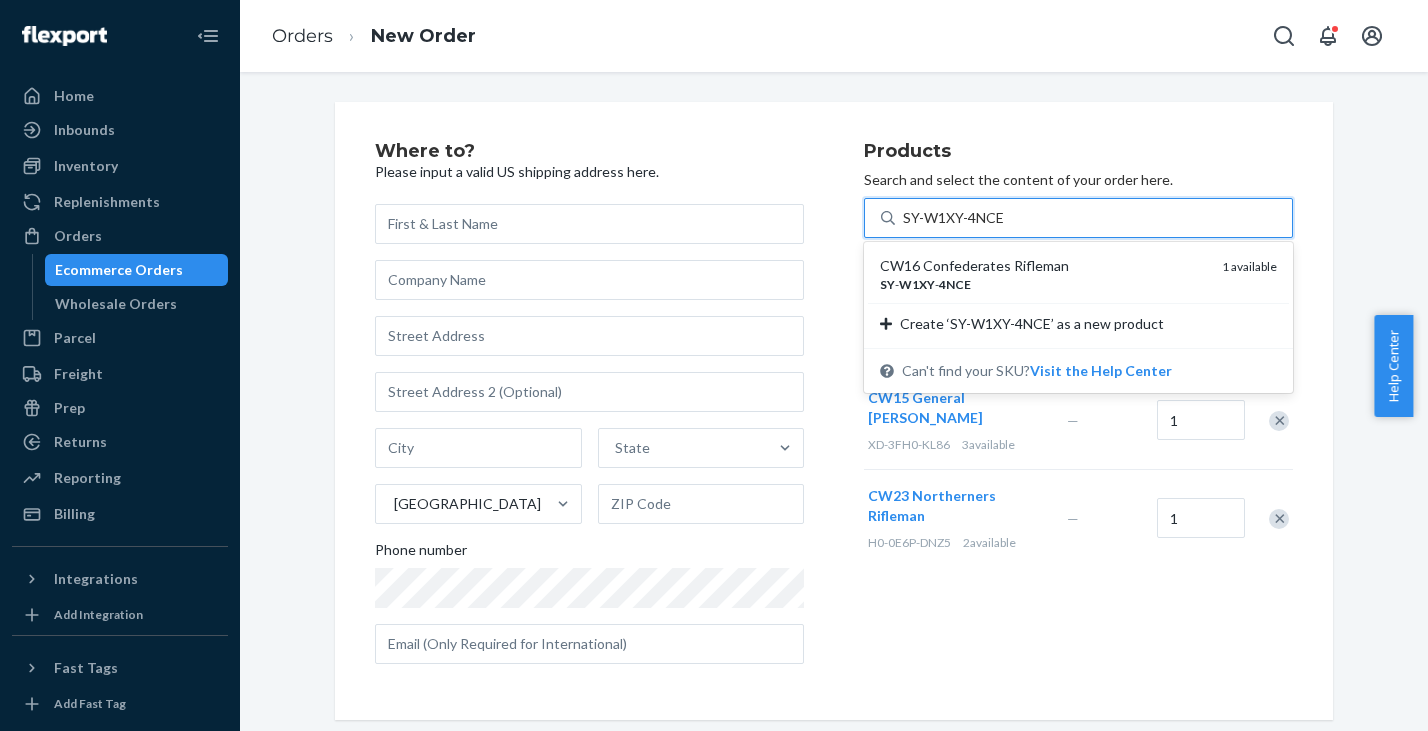 type 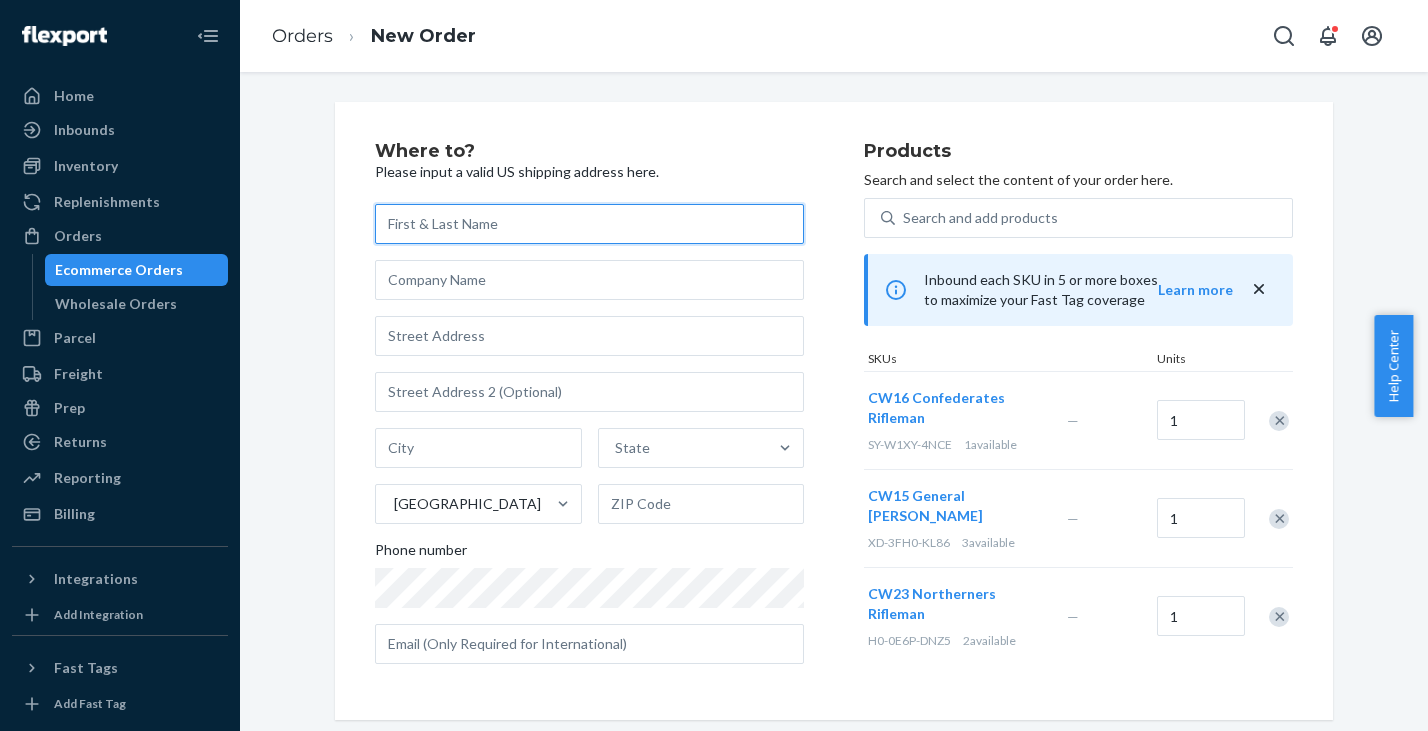 drag, startPoint x: 437, startPoint y: 227, endPoint x: 491, endPoint y: 240, distance: 55.542778 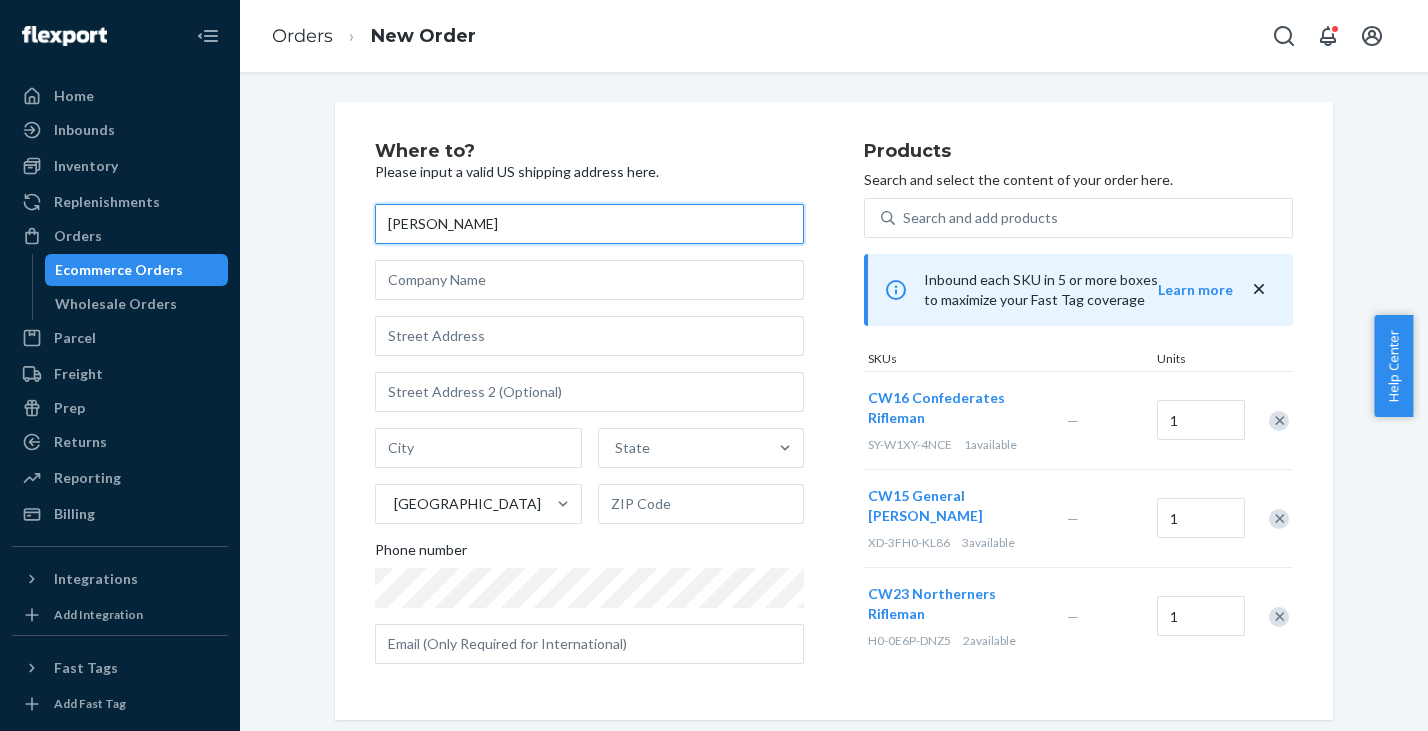type on "[PERSON_NAME]" 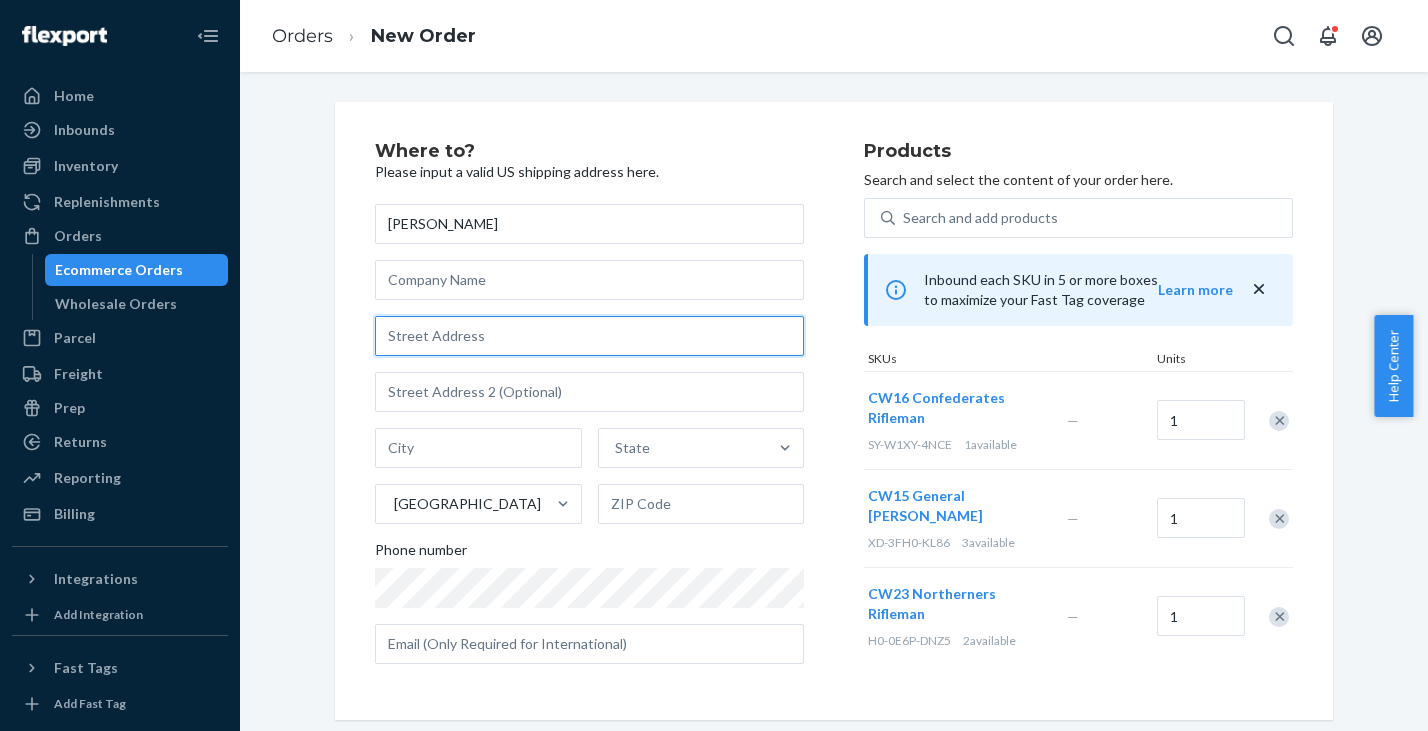 drag, startPoint x: 437, startPoint y: 337, endPoint x: 449, endPoint y: 335, distance: 12.165525 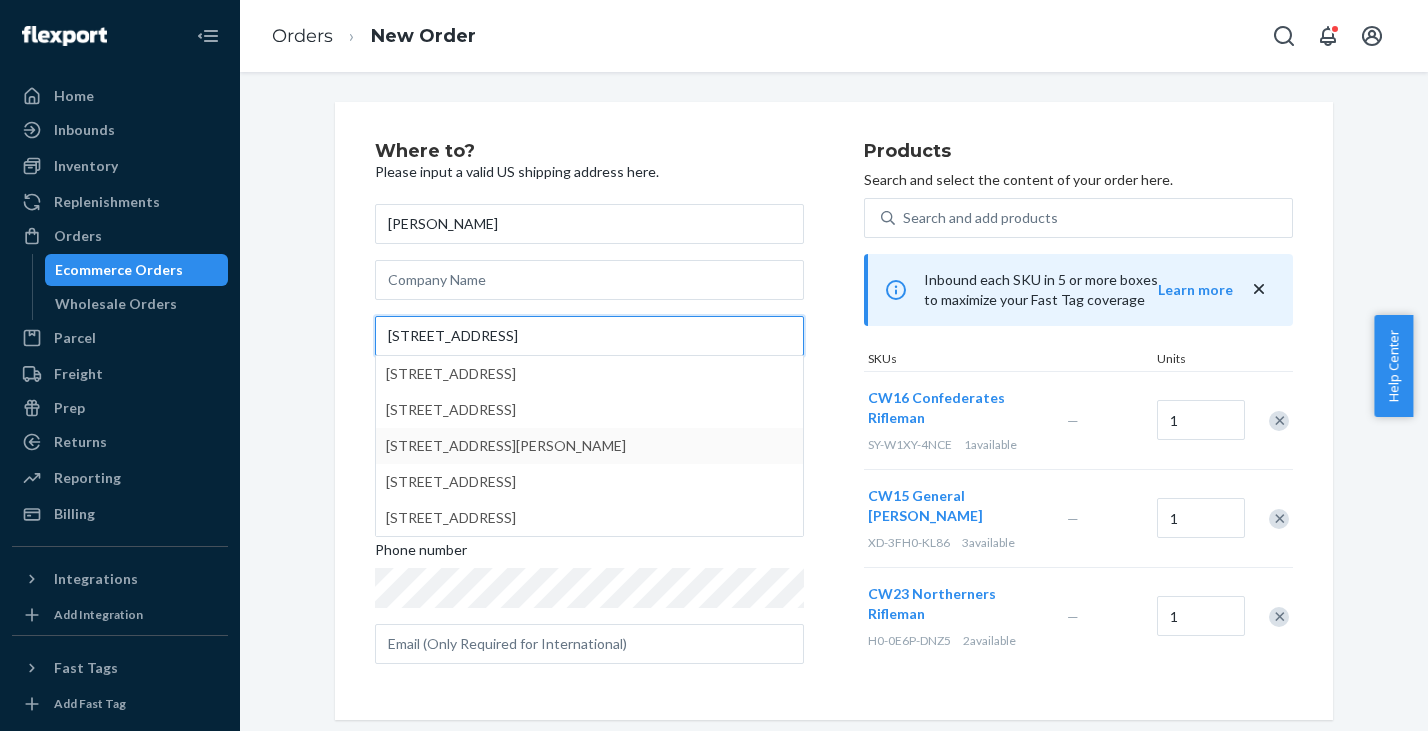 type on "[STREET_ADDRESS]" 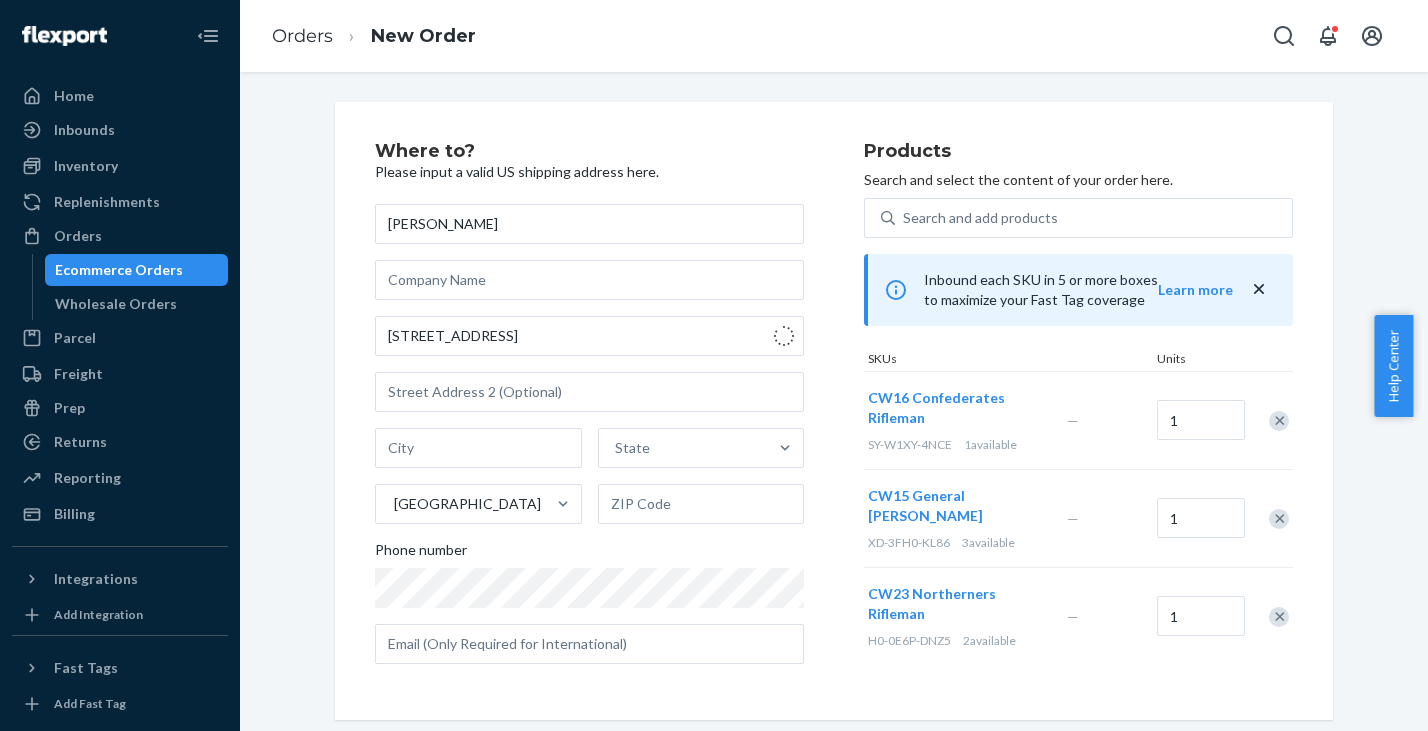 type on "[US_STATE]" 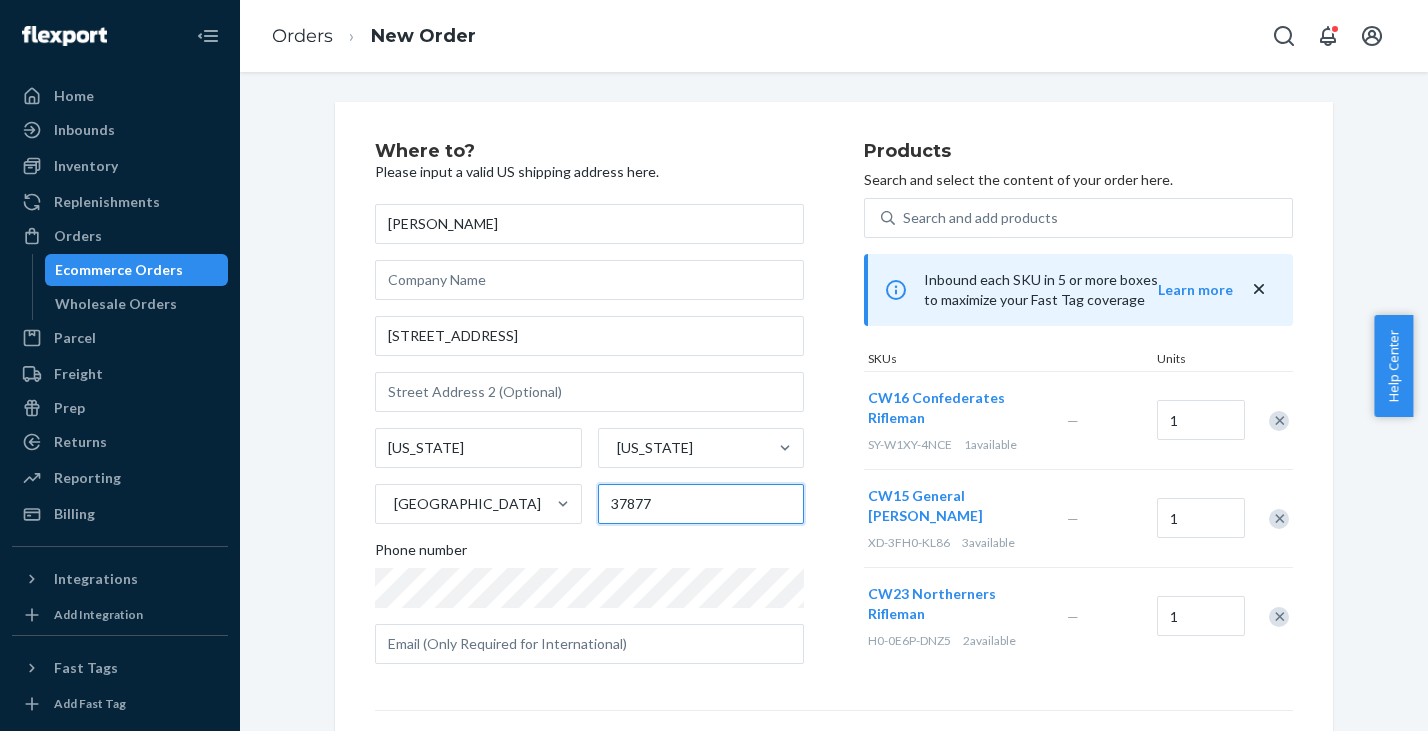 drag, startPoint x: 661, startPoint y: 505, endPoint x: 562, endPoint y: 499, distance: 99.18165 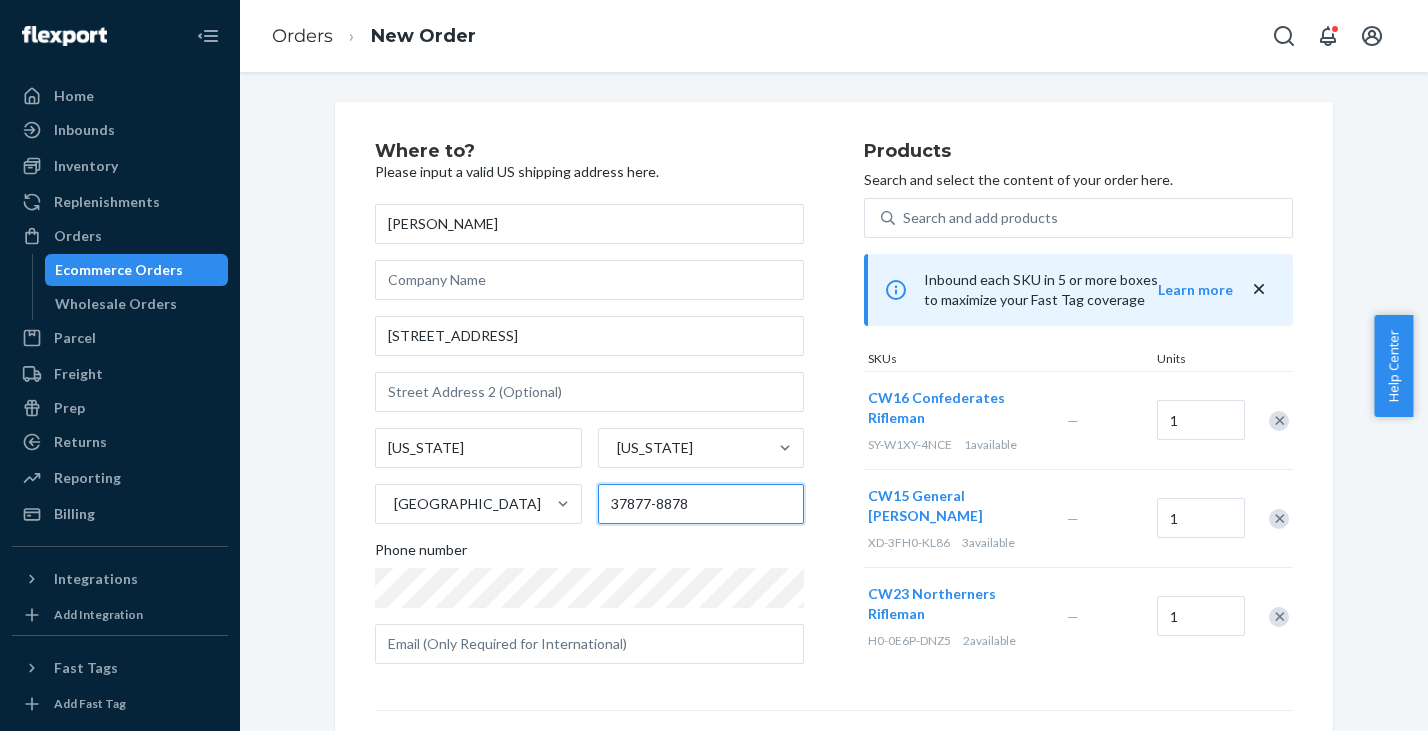 type on "37877-8878" 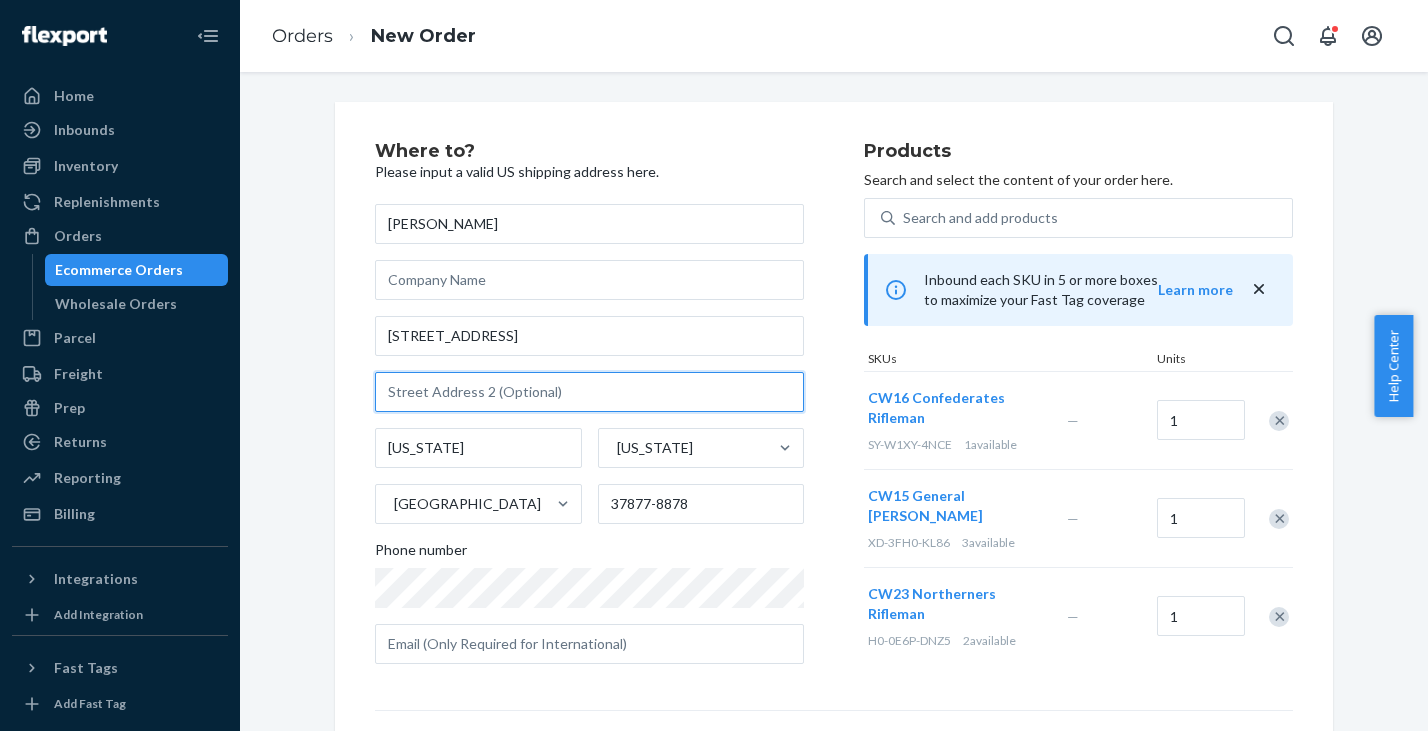 click at bounding box center [589, 392] 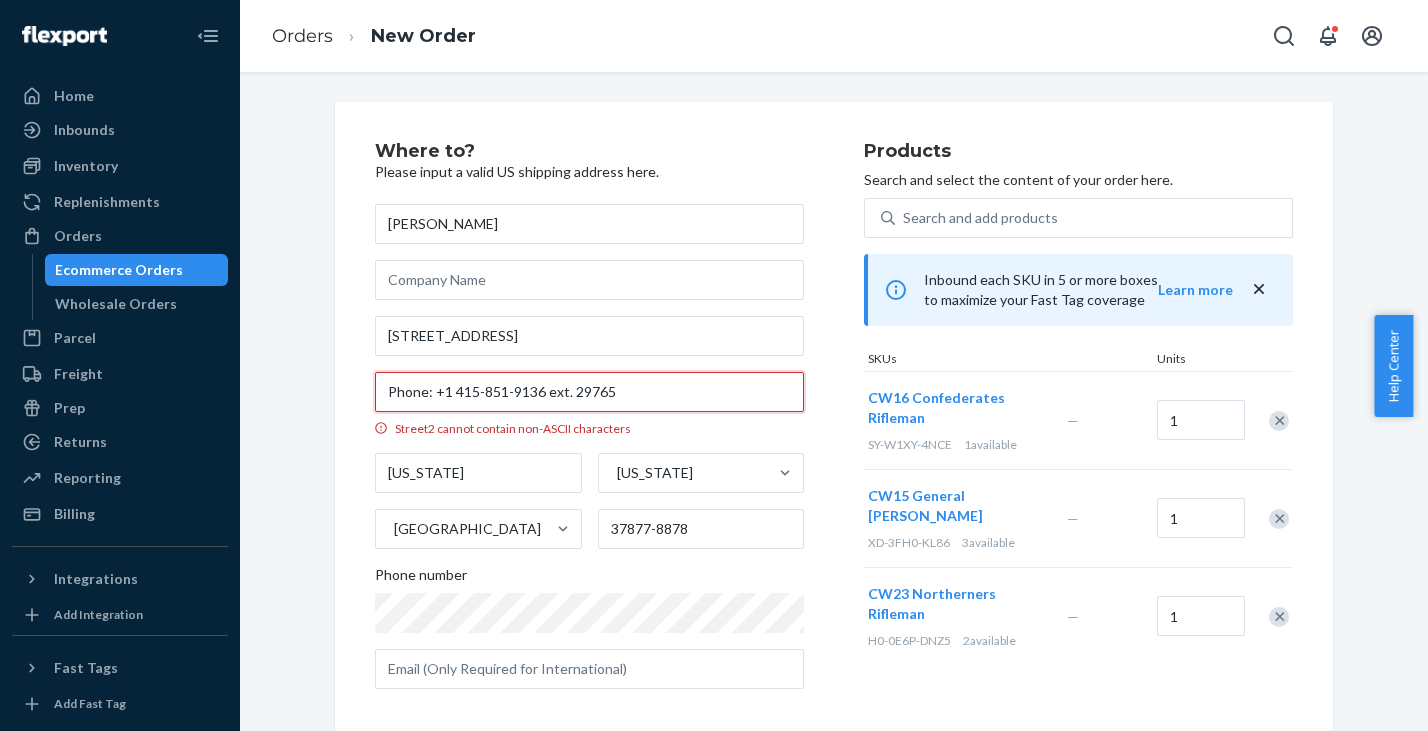 click on "Phone:	+1 415-851-9136 ext. 29765" at bounding box center (589, 392) 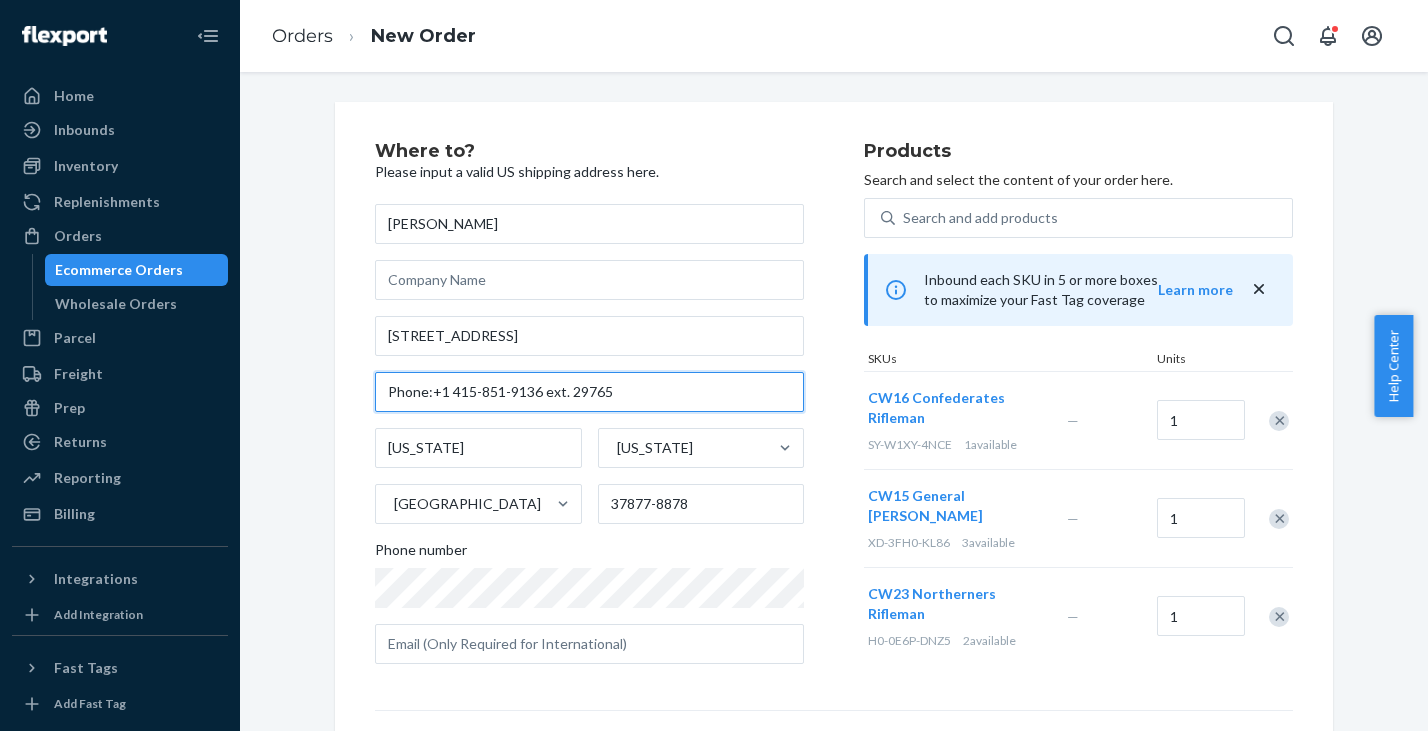 type on "Phone:+1 415-851-9136 ext. 29765" 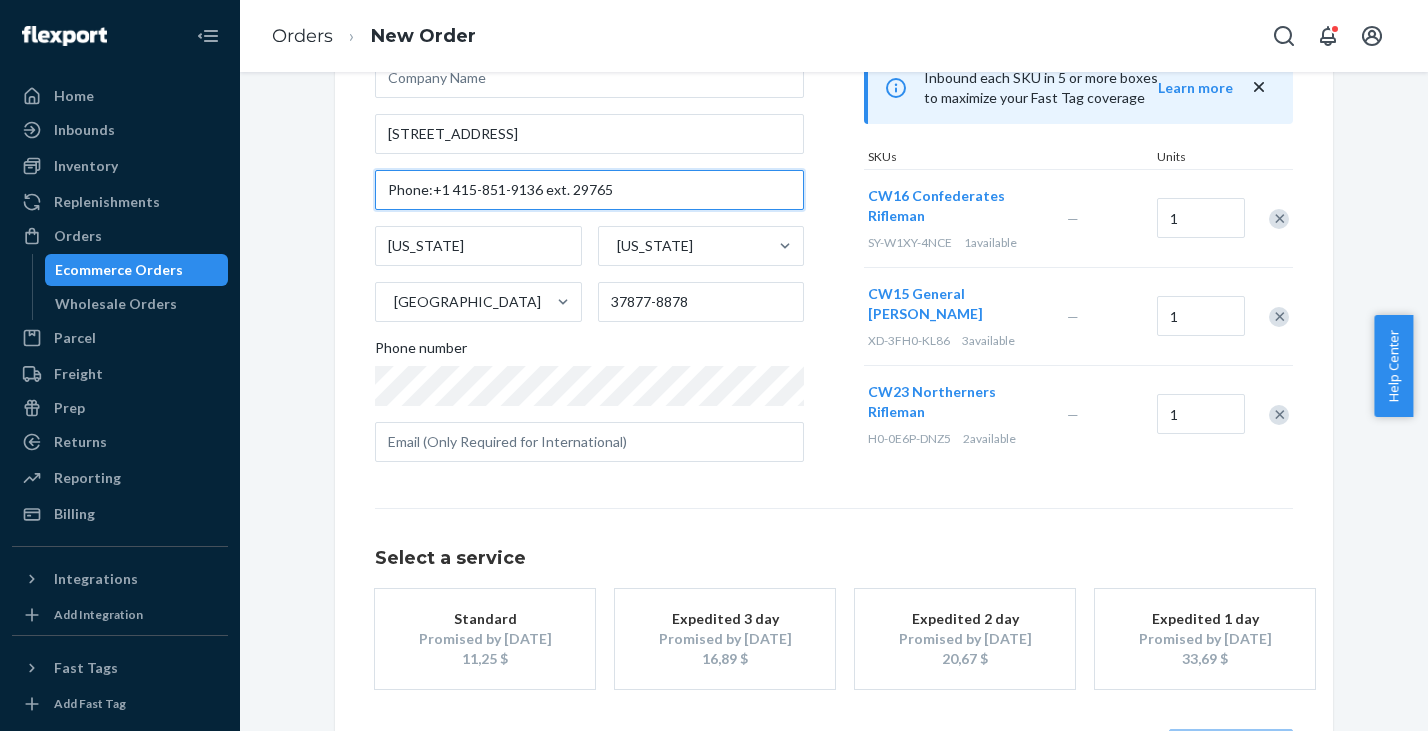 scroll, scrollTop: 238, scrollLeft: 0, axis: vertical 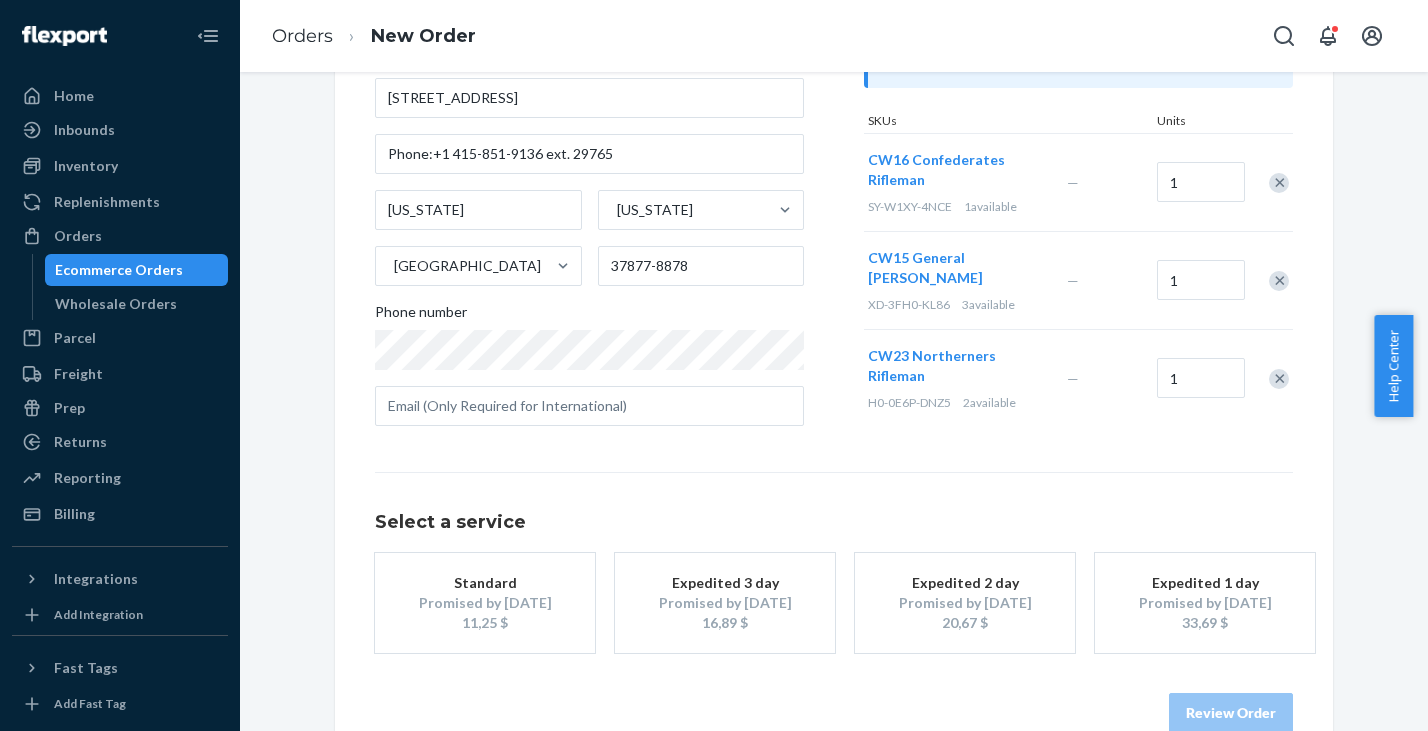 click on "11,25 $" at bounding box center [485, 623] 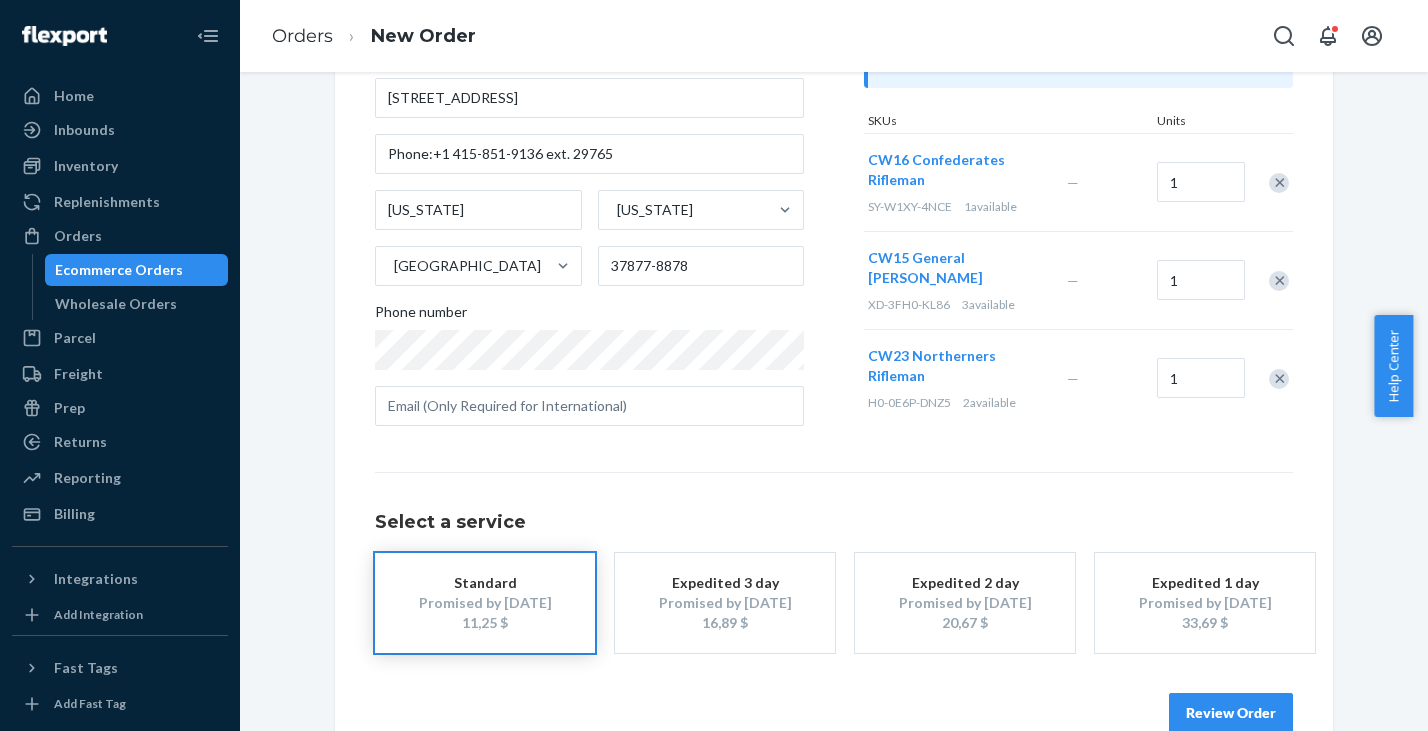 click on "Review Order" at bounding box center (1231, 713) 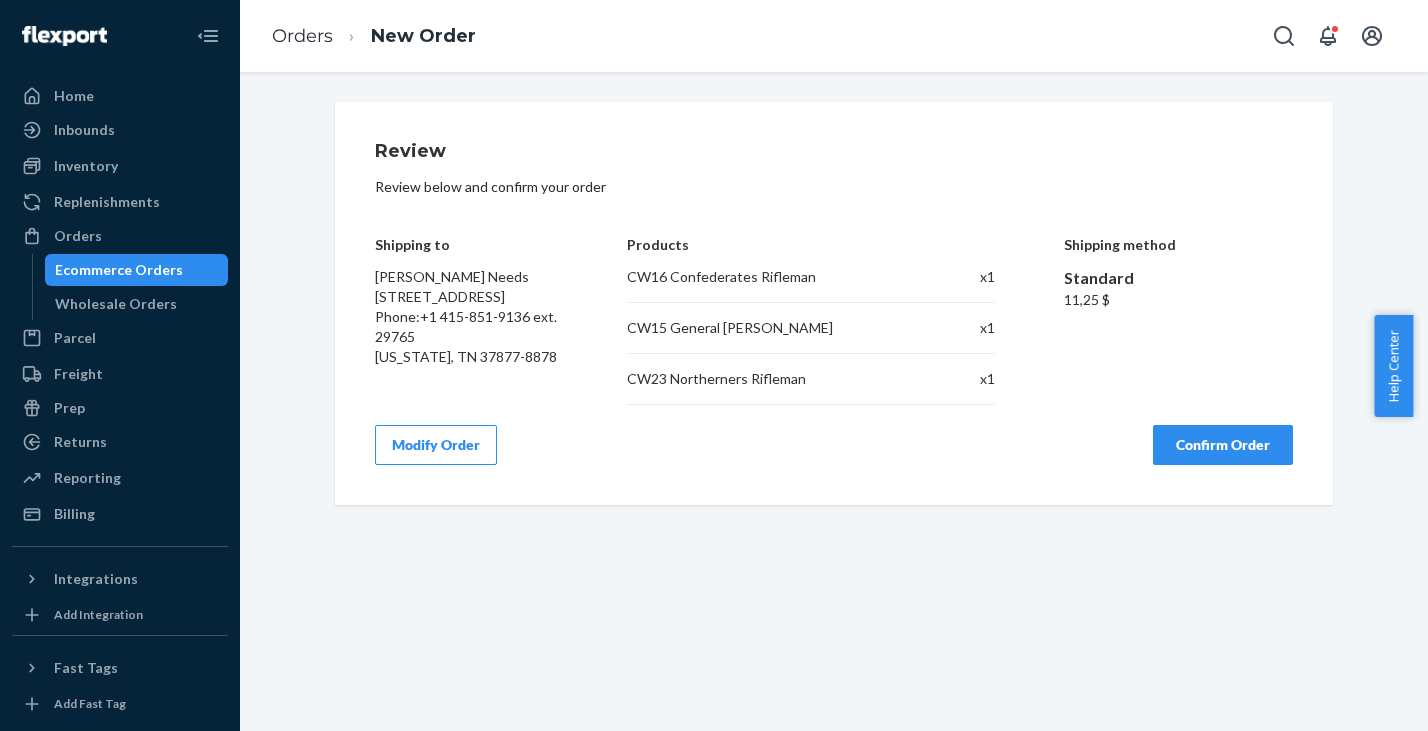 click on "Modify Order" at bounding box center [436, 445] 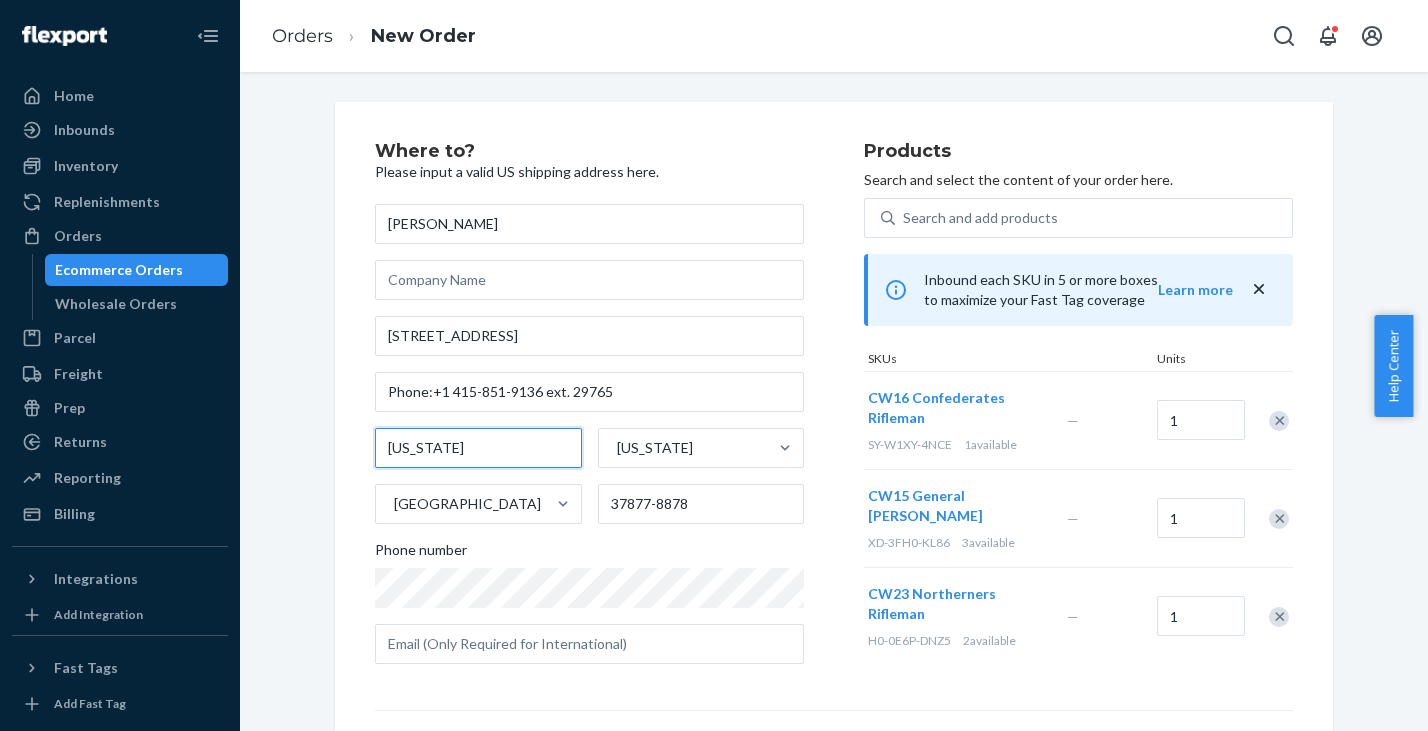 drag, startPoint x: 461, startPoint y: 449, endPoint x: 314, endPoint y: 428, distance: 148.49243 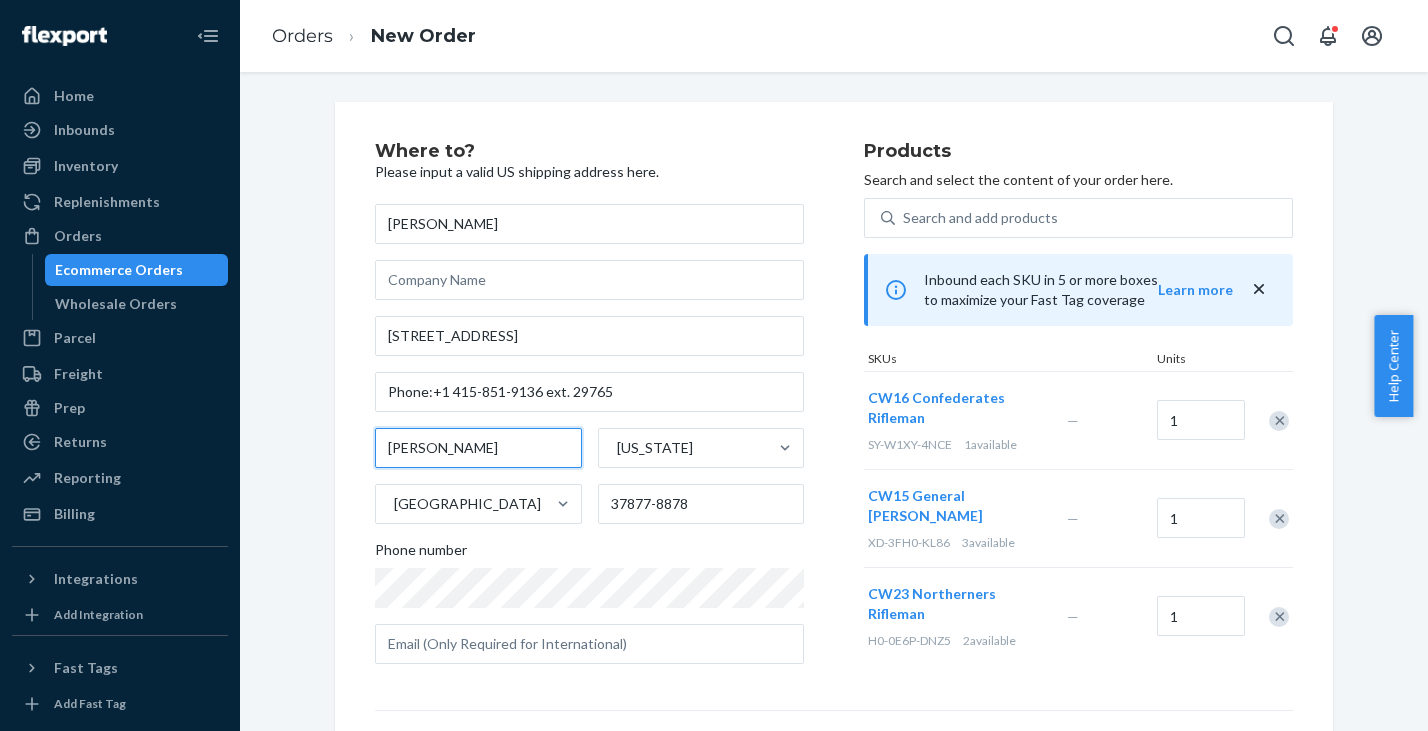 type on "[PERSON_NAME]" 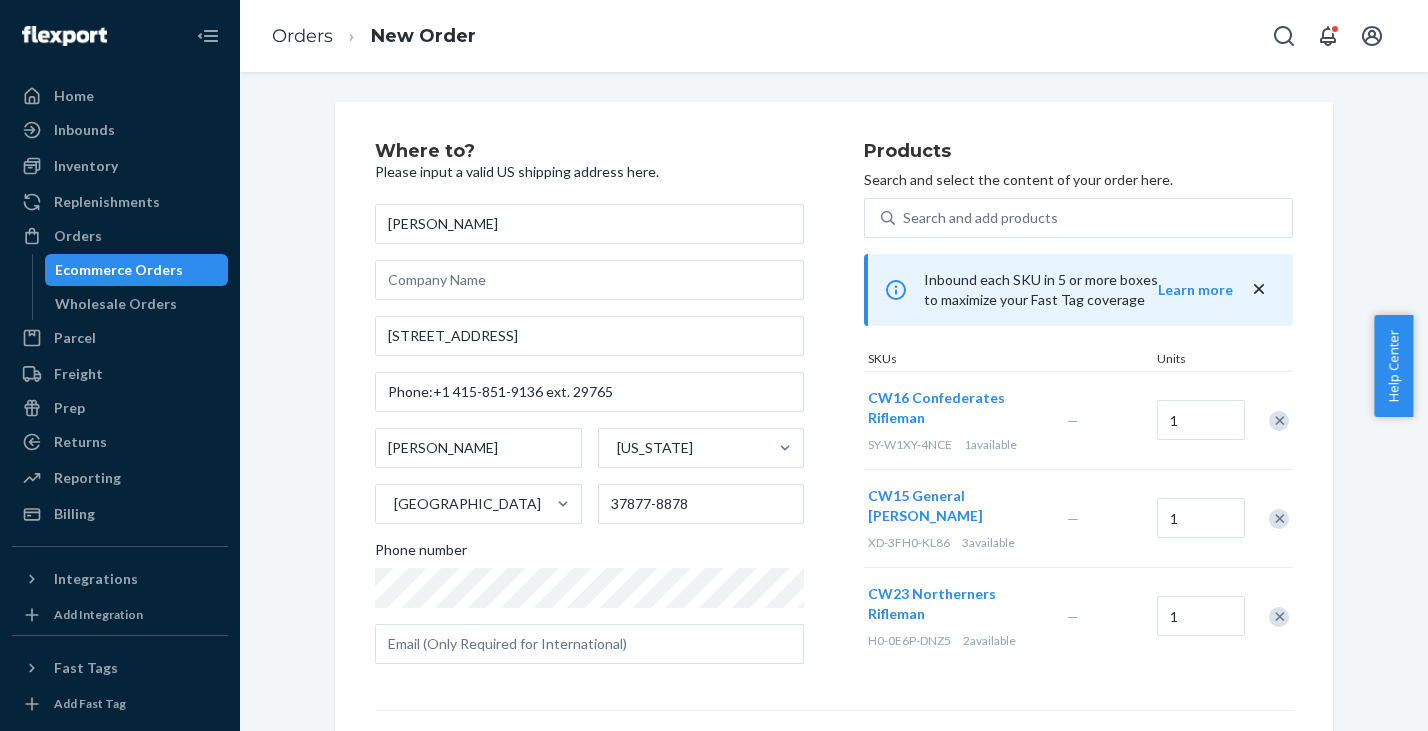 click on "Where to? Please input a valid US shipping address here. [PERSON_NAME] Needs [STREET_ADDRESS] Phone:+1 415-851-9136 ext. 29765 [PERSON_NAME] [US_STATE] [GEOGRAPHIC_DATA] [PHONE_NUMBER] Phone number Products Search and select the content of your order here. Search and add products Inbound each SKU in 5 or more boxes to maximize your Fast Tag coverage Learn more SKUs Units CW16 Confederates Rifleman SY-W1XY-4NCE 1  available — 1 CW15 General [PERSON_NAME] XD-3FH0-KL86 3  available — 1 CW23 Northerners Rifleman H0-0E6P-DNZ5 2  available — 1 Select a service Standard Promised by [DATE] 11,25 $ Expedited 3 day Promised by [DATE] 16,89 $ Expedited 2 day Promised by [DATE] 20,67 $ Expedited 1 day Promised by [DATE] 33,69 $ Review Order" at bounding box center (834, 556) 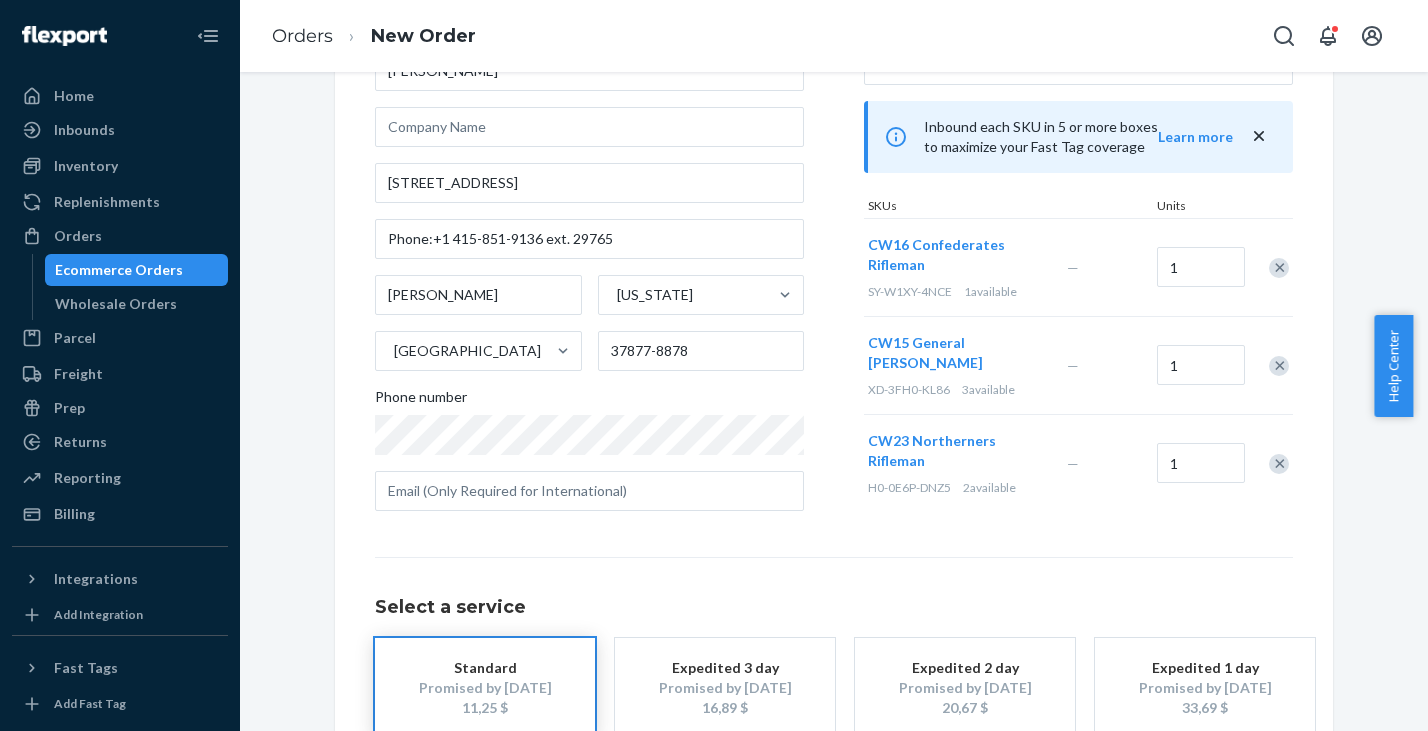 scroll, scrollTop: 238, scrollLeft: 0, axis: vertical 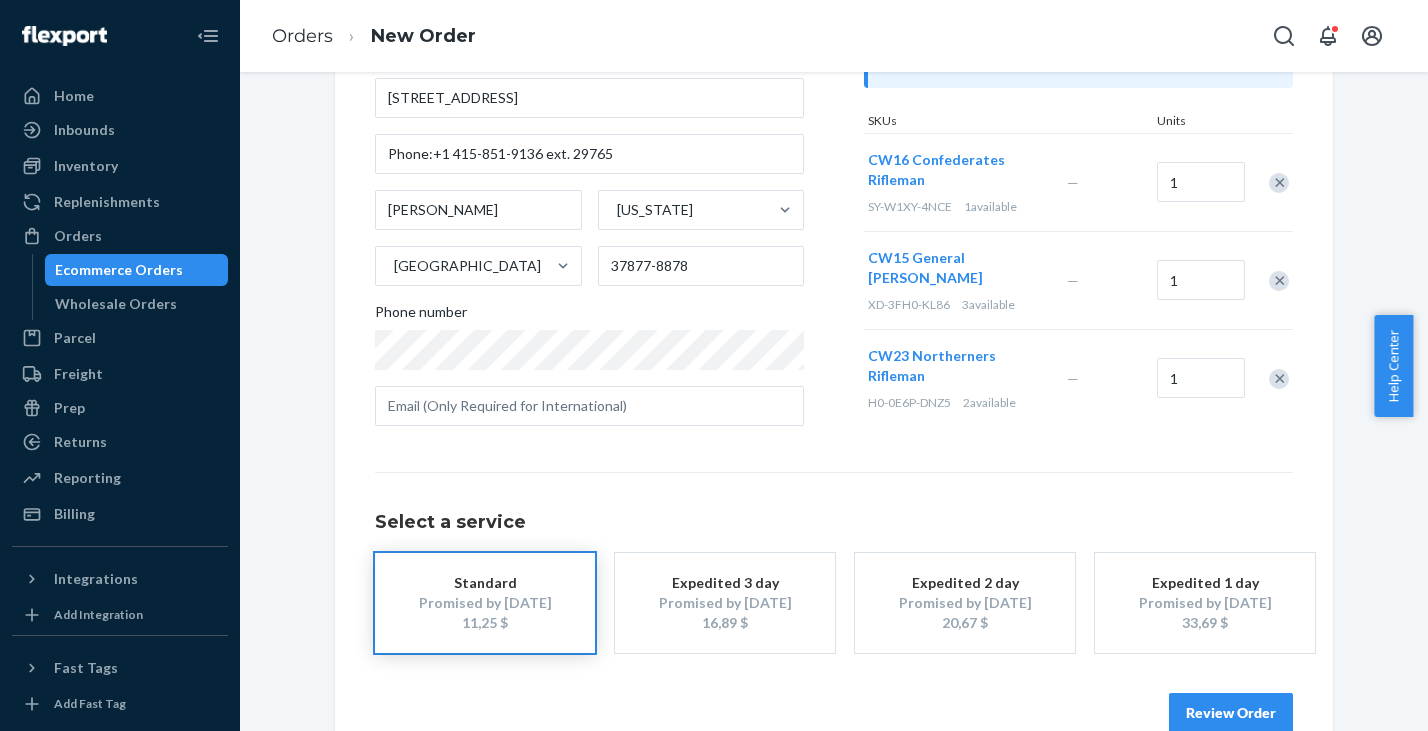 click on "Review Order" at bounding box center (1231, 713) 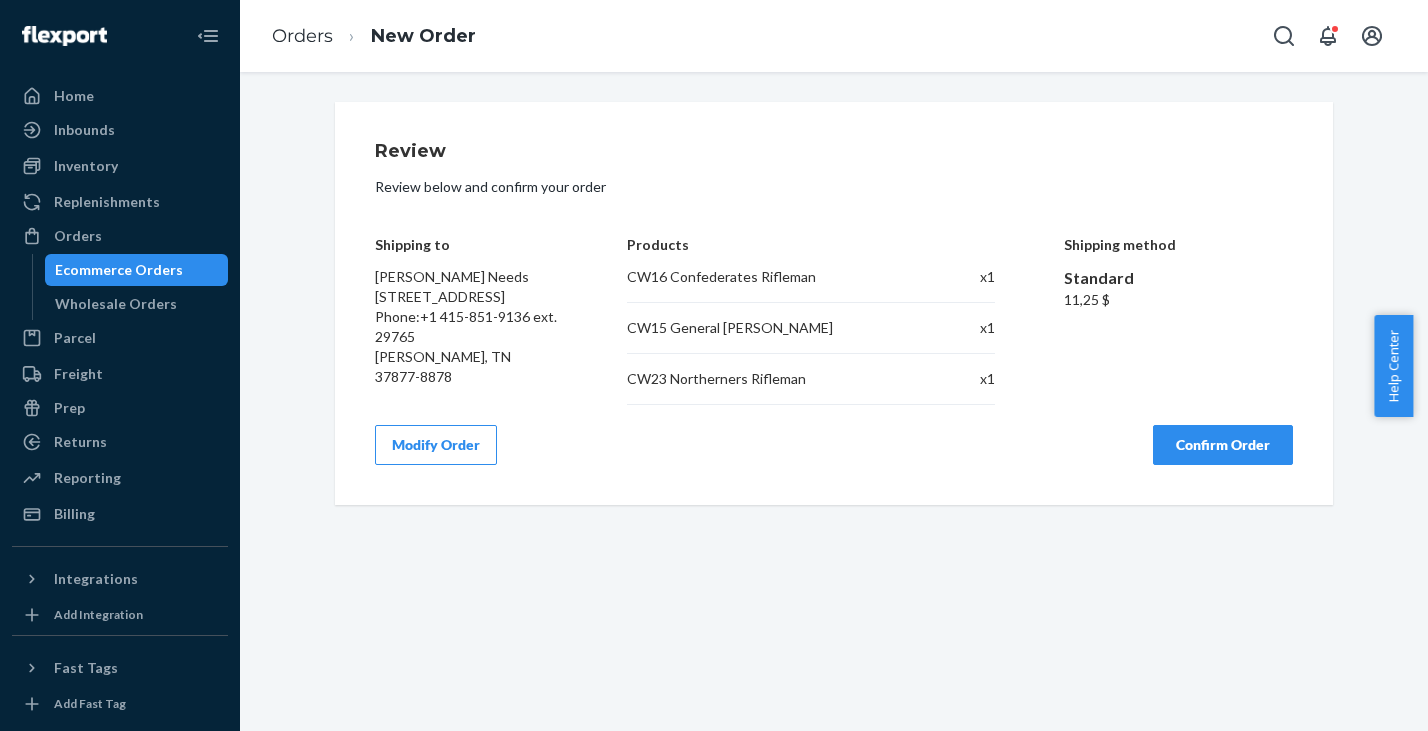 scroll, scrollTop: 0, scrollLeft: 0, axis: both 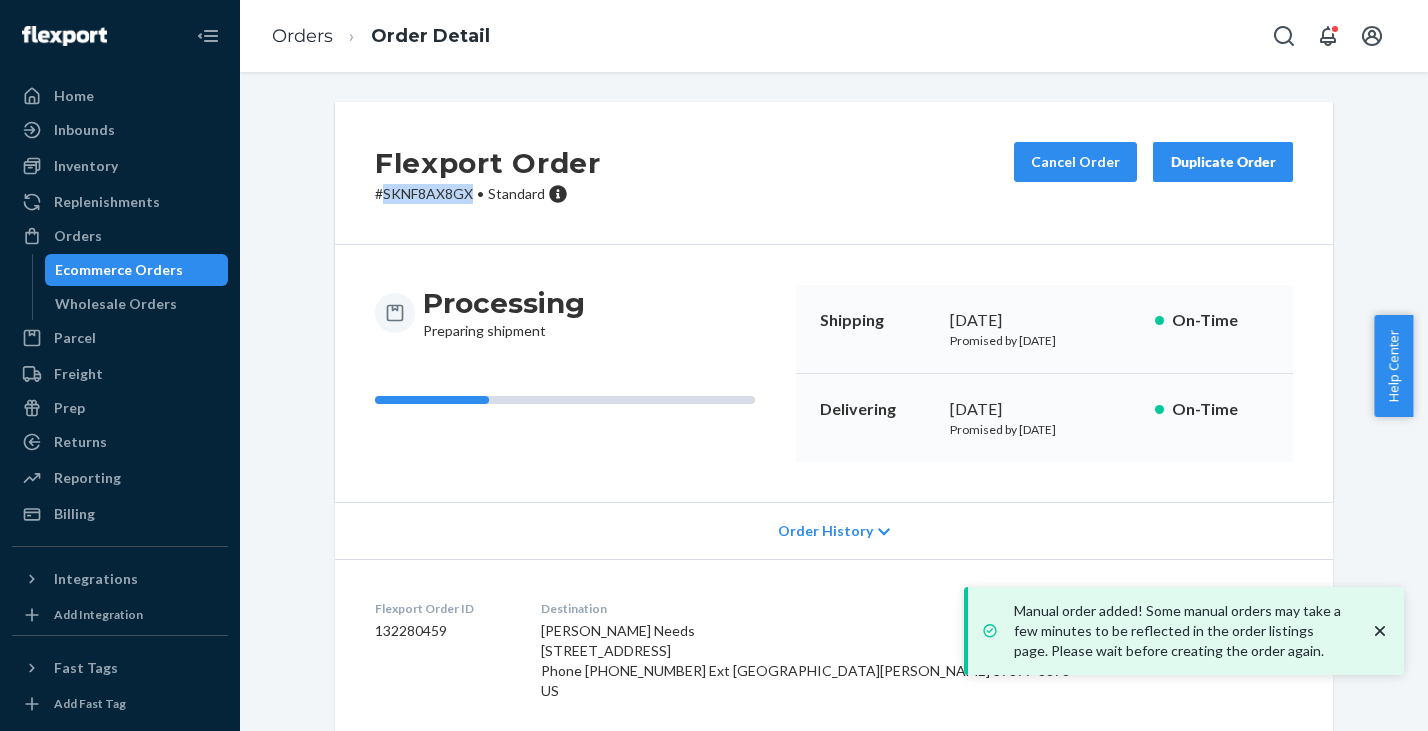 drag, startPoint x: 377, startPoint y: 194, endPoint x: 464, endPoint y: 195, distance: 87.005745 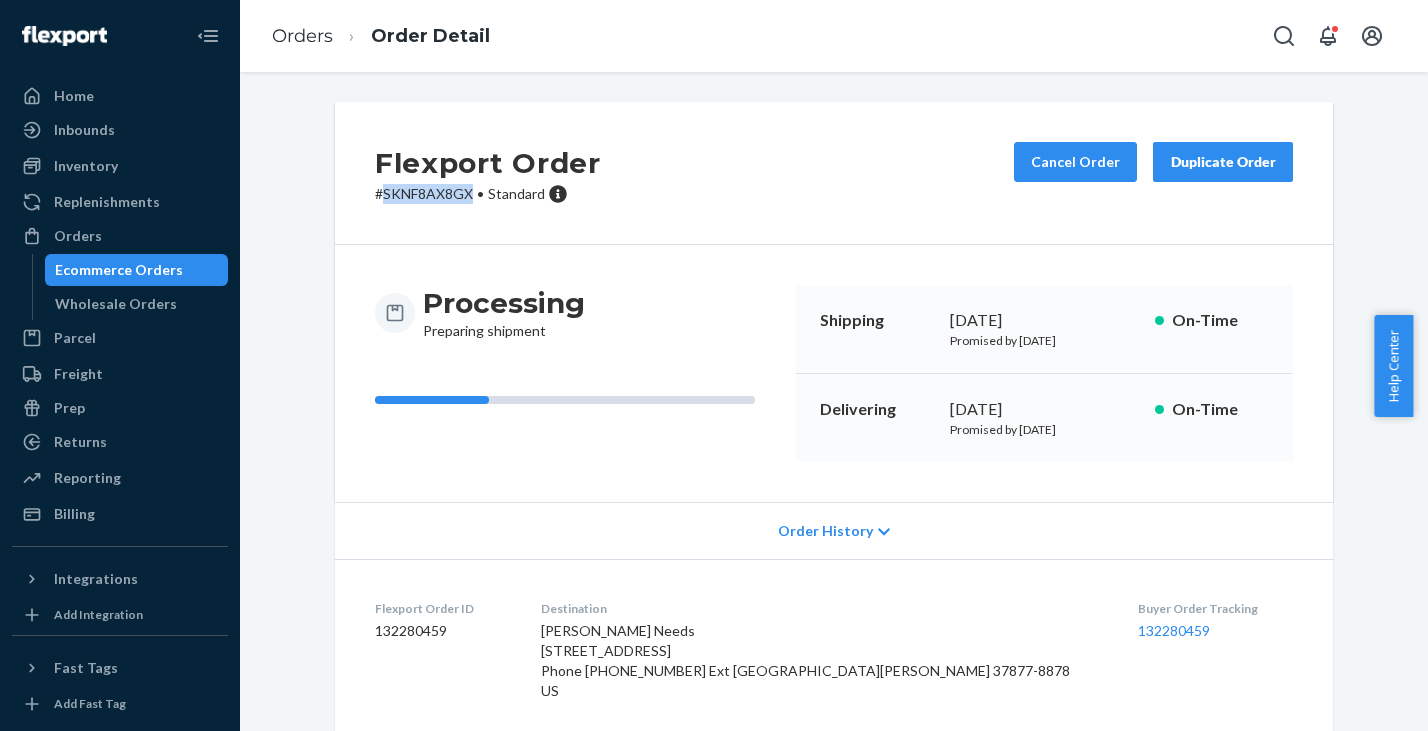 copy on "SKNF8AX8GX" 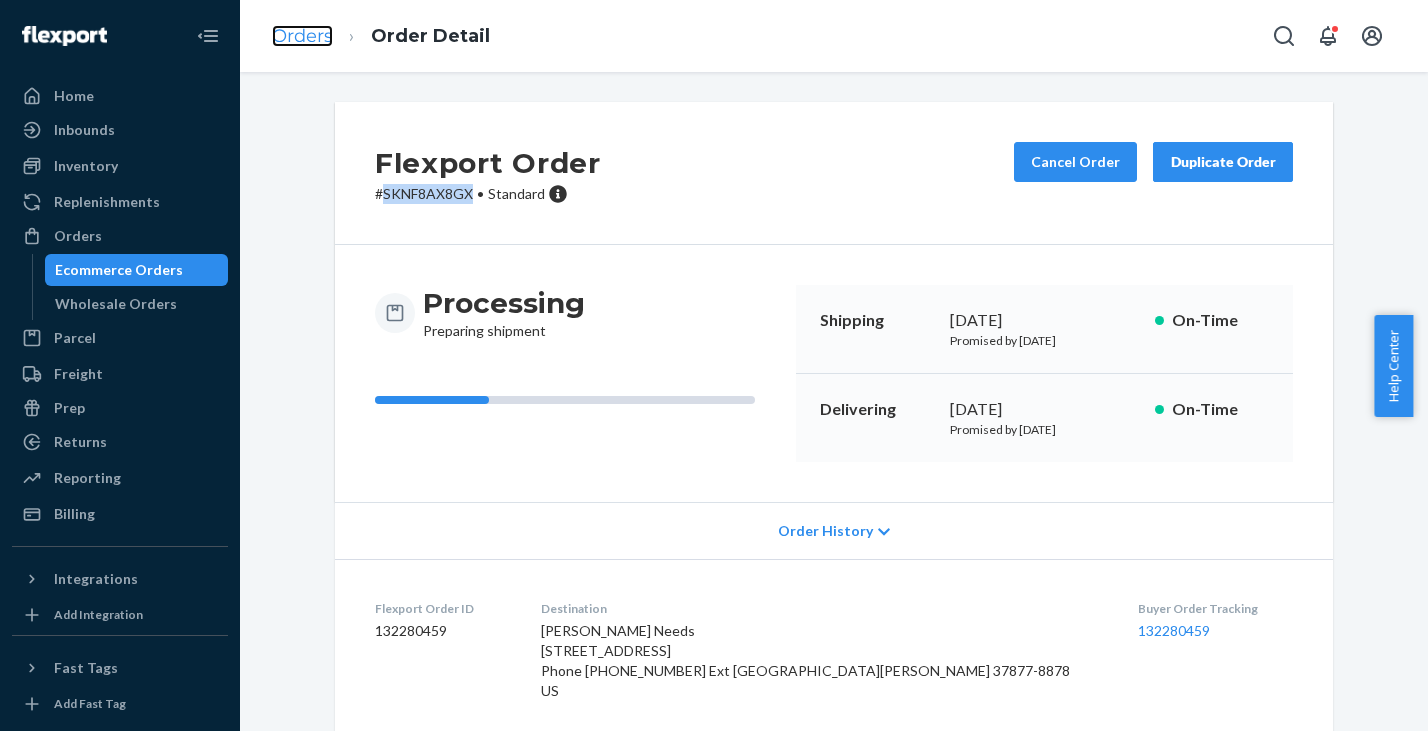 click on "Orders" at bounding box center [302, 36] 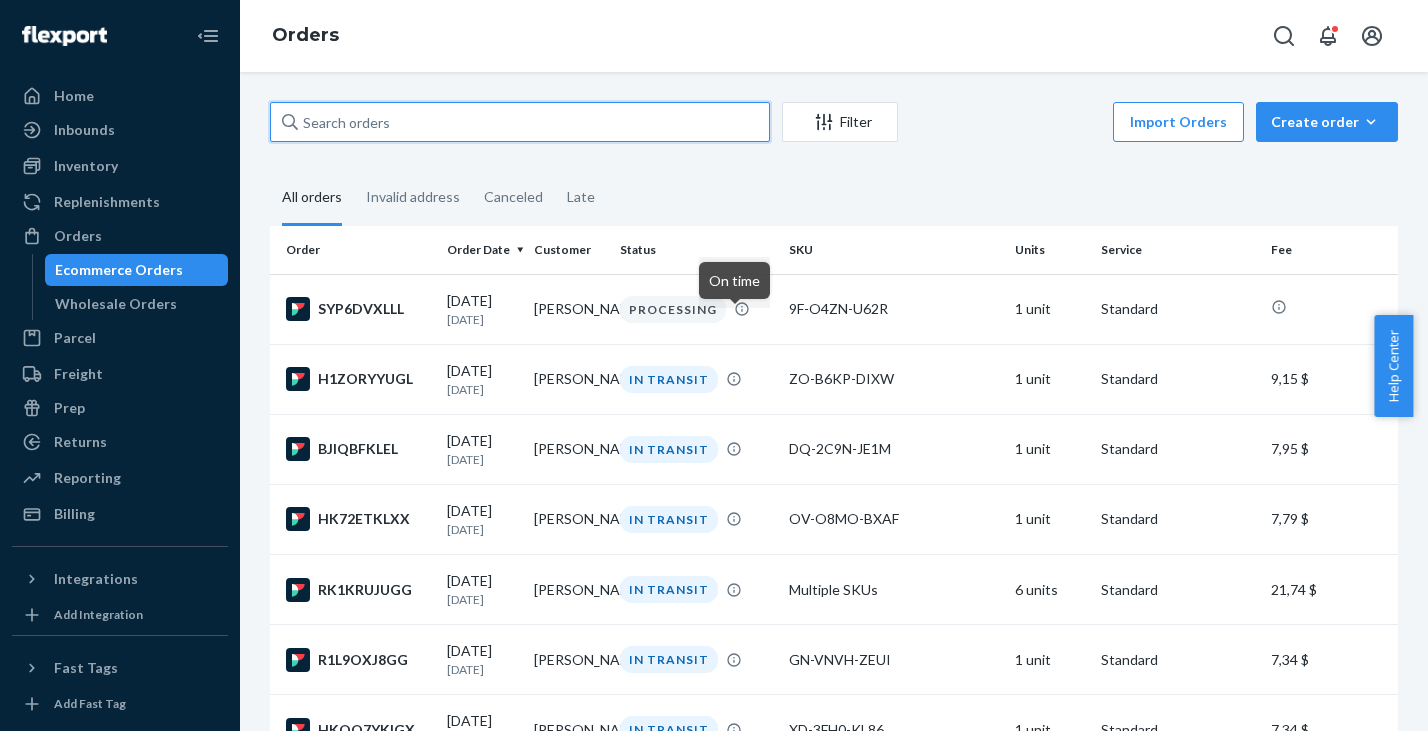 drag, startPoint x: 377, startPoint y: 120, endPoint x: 469, endPoint y: 125, distance: 92.13577 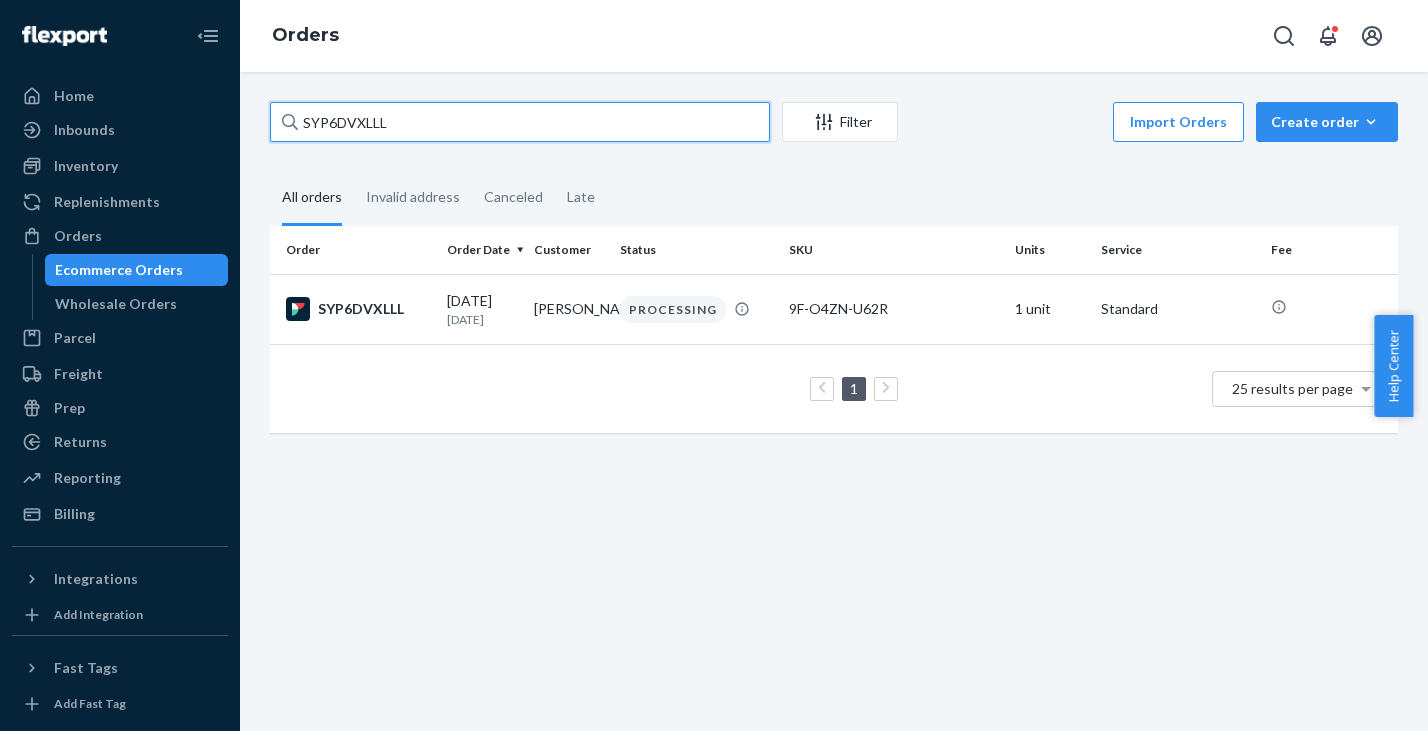 drag, startPoint x: 433, startPoint y: 120, endPoint x: 196, endPoint y: 121, distance: 237.0021 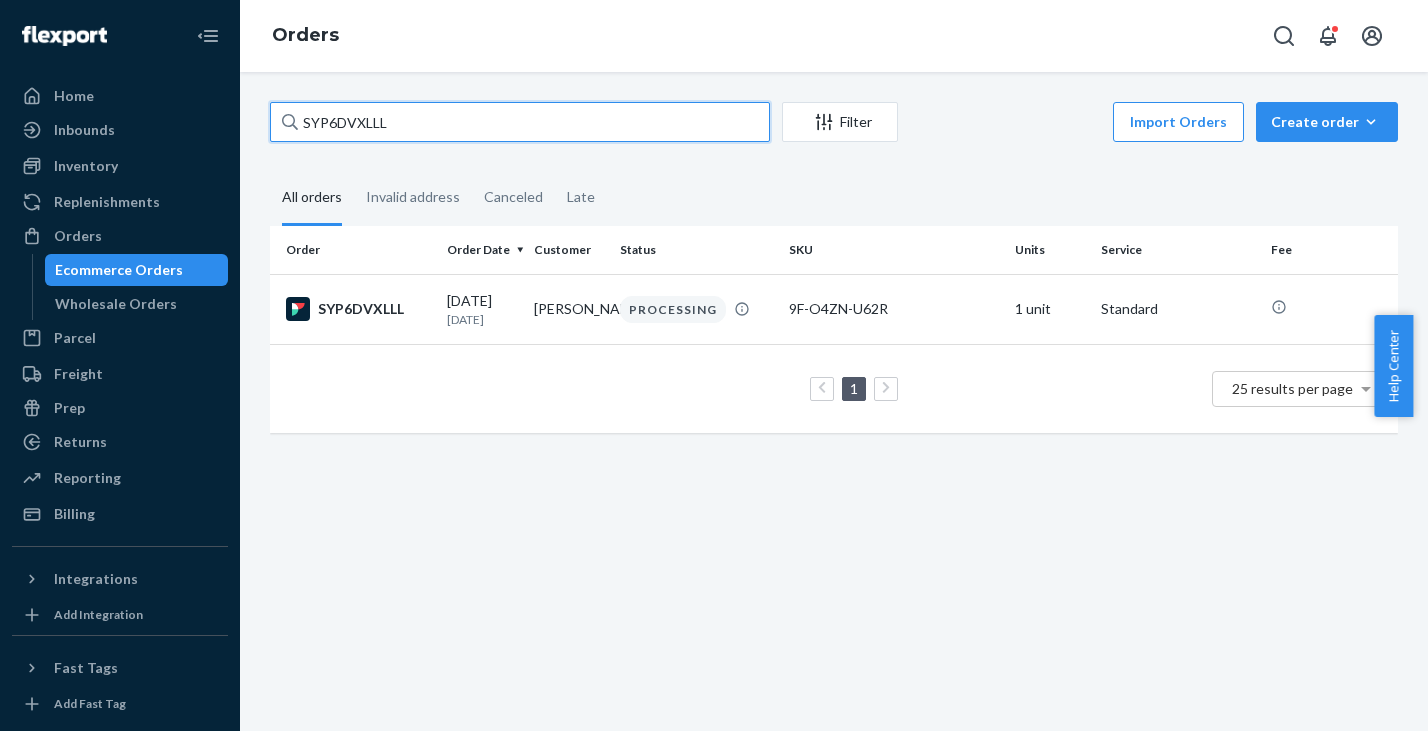 click on "SYP6DVXLLL" at bounding box center (520, 122) 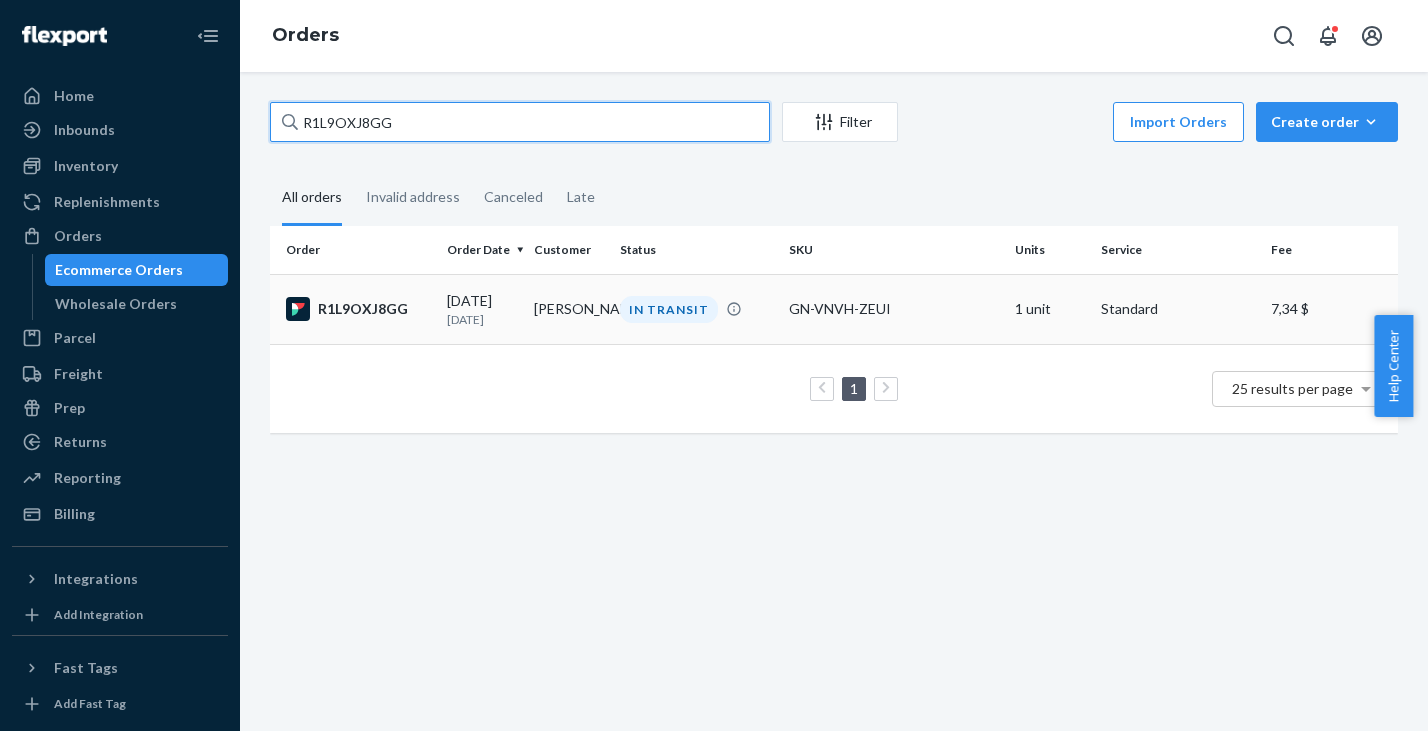 type on "R1L9OXJ8GG" 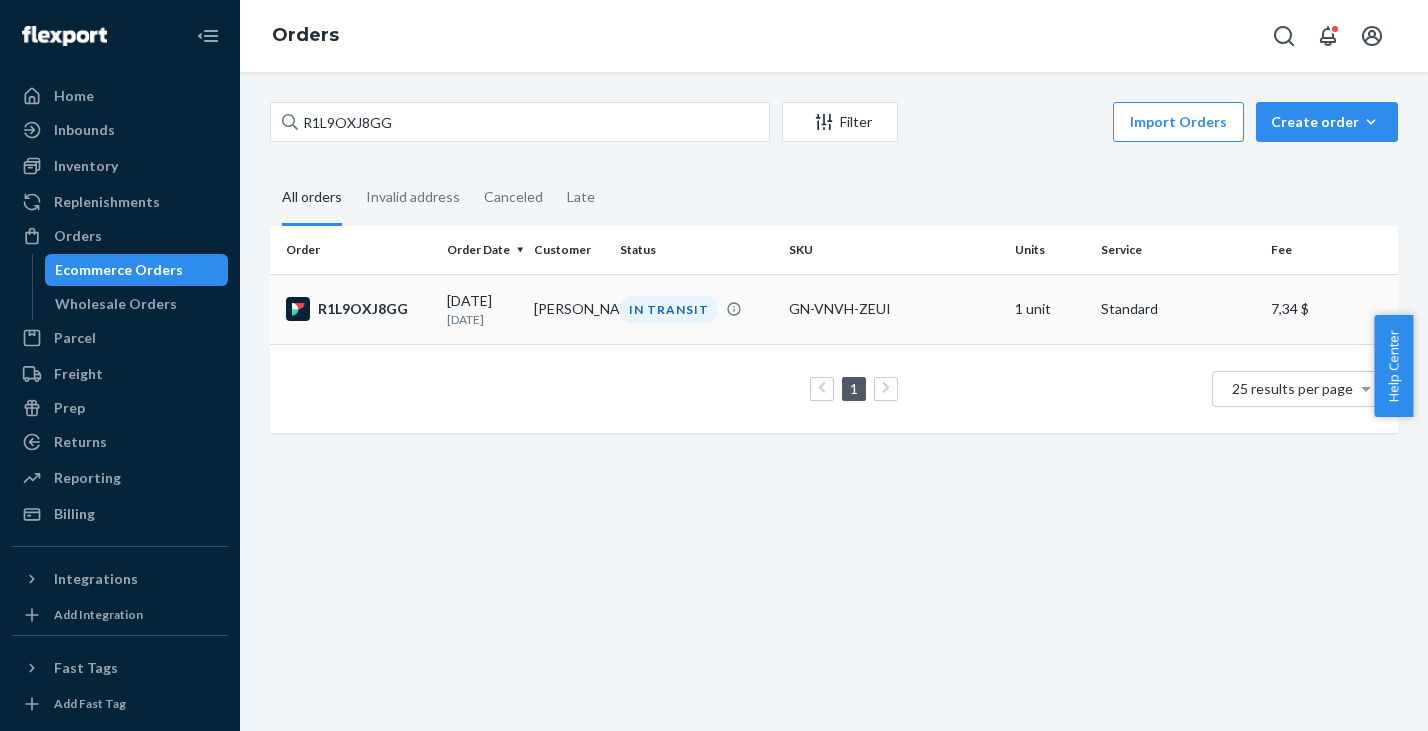 click on "R1L9OXJ8GG" at bounding box center [358, 309] 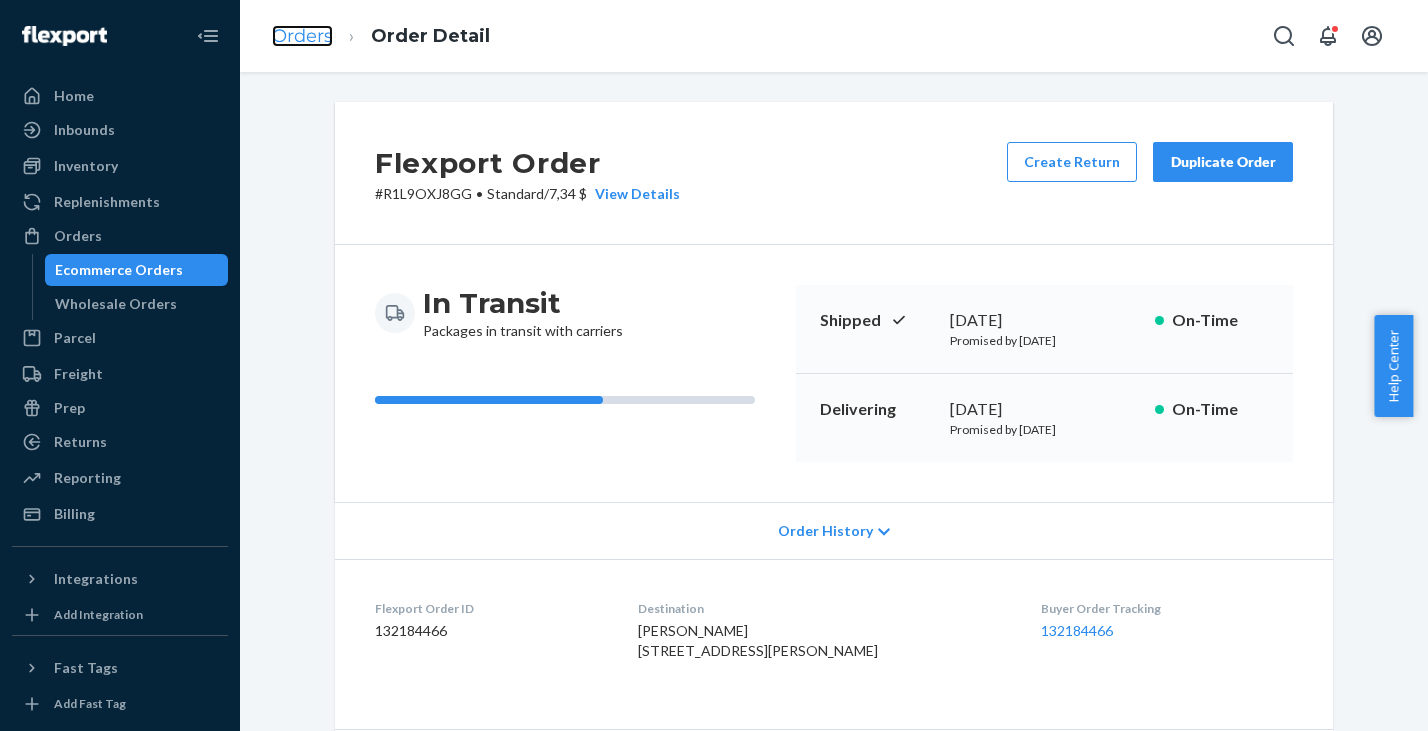 click on "Orders" at bounding box center (302, 36) 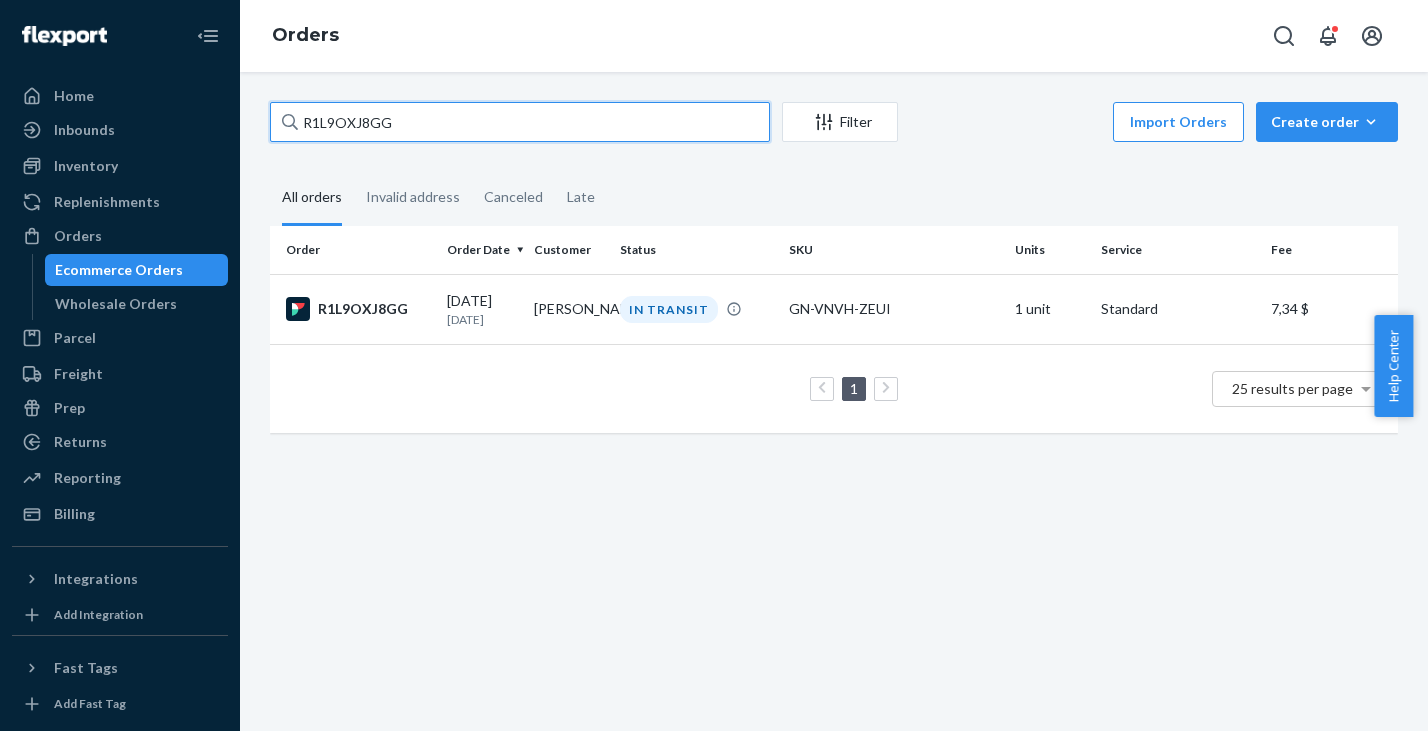 drag, startPoint x: 417, startPoint y: 126, endPoint x: 242, endPoint y: 105, distance: 176.2555 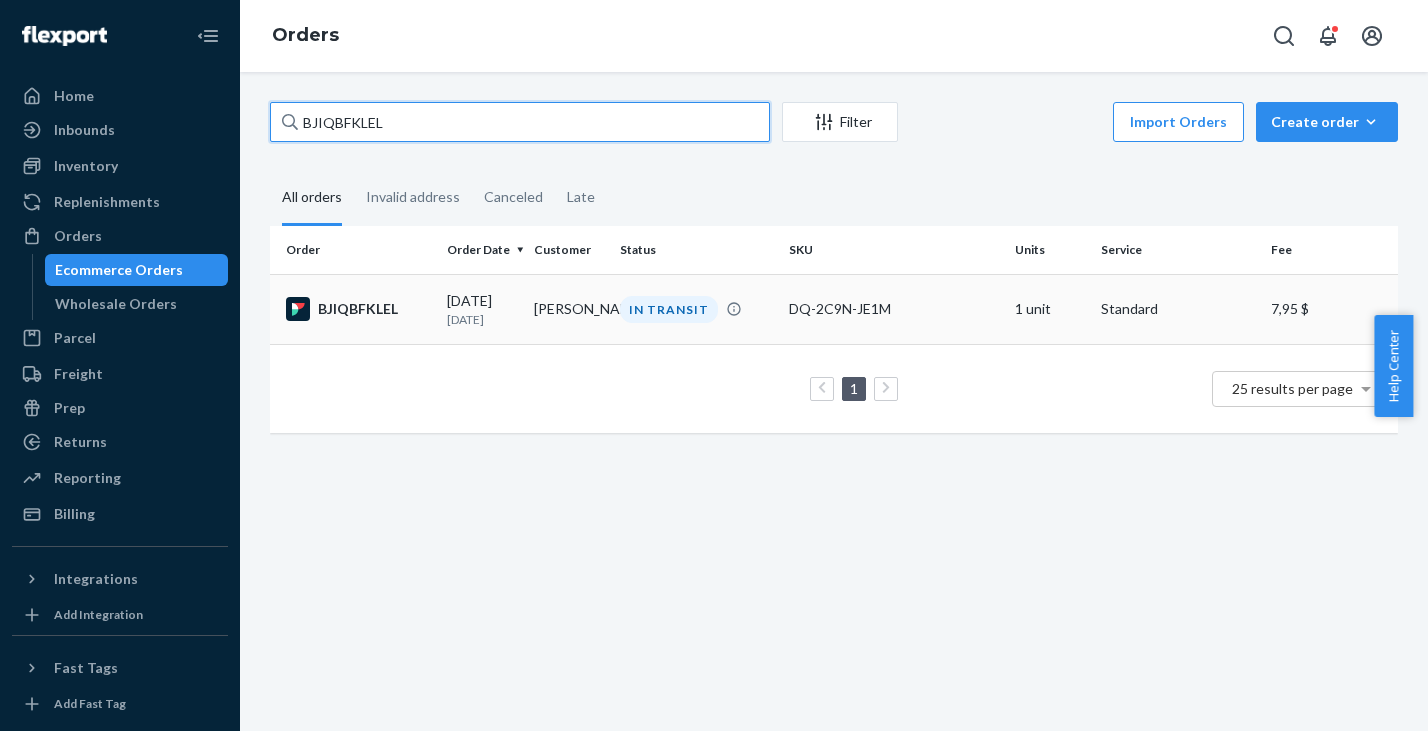type on "BJIQBFKLEL" 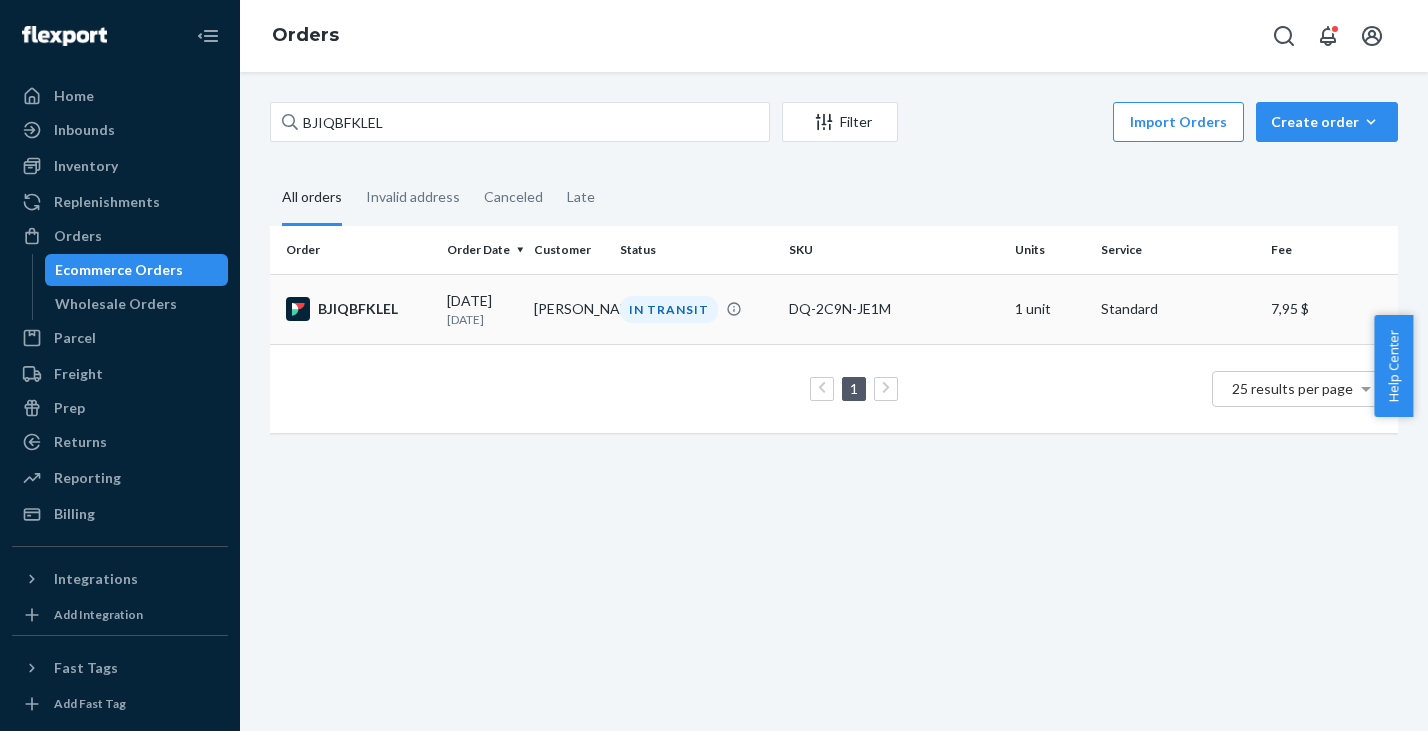 click on "BJIQBFKLEL" at bounding box center [358, 309] 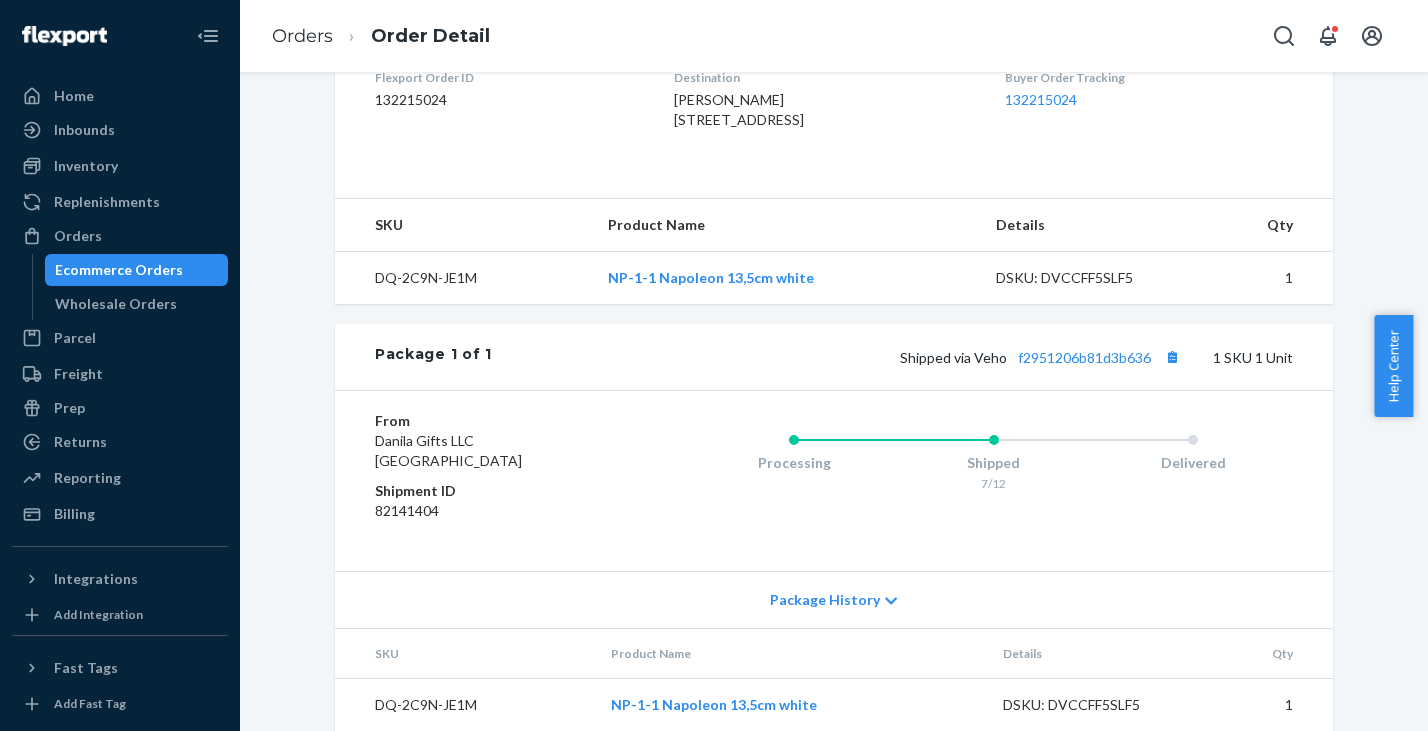 scroll, scrollTop: 578, scrollLeft: 0, axis: vertical 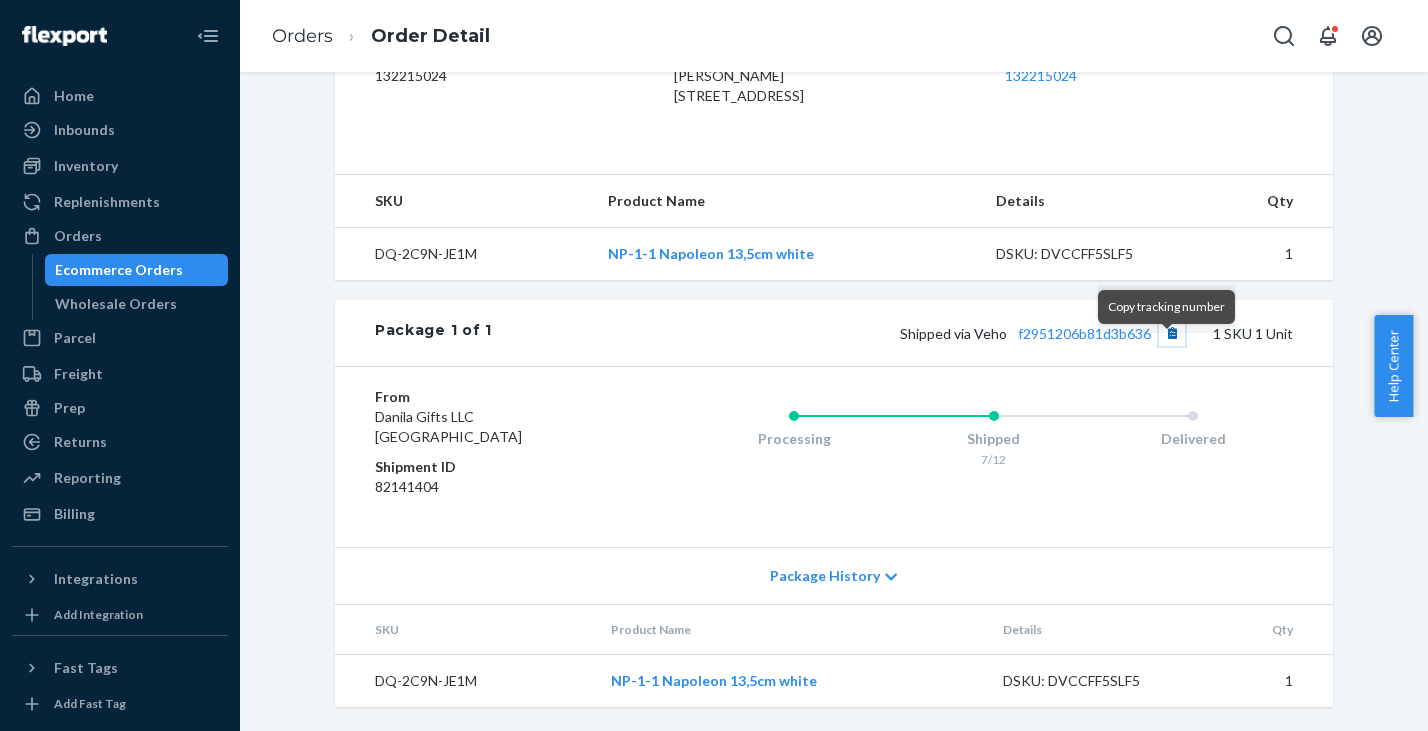 click at bounding box center [1172, 333] 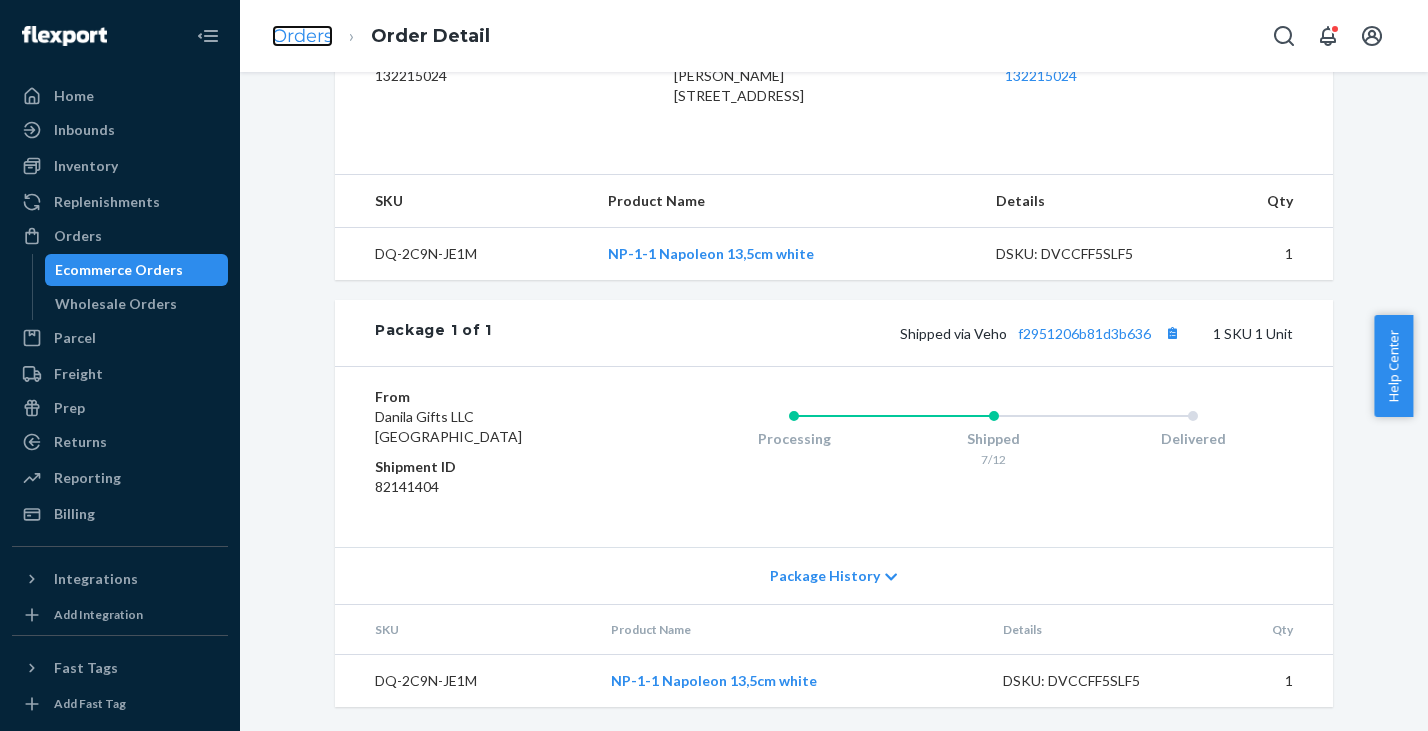 click on "Orders" at bounding box center [302, 36] 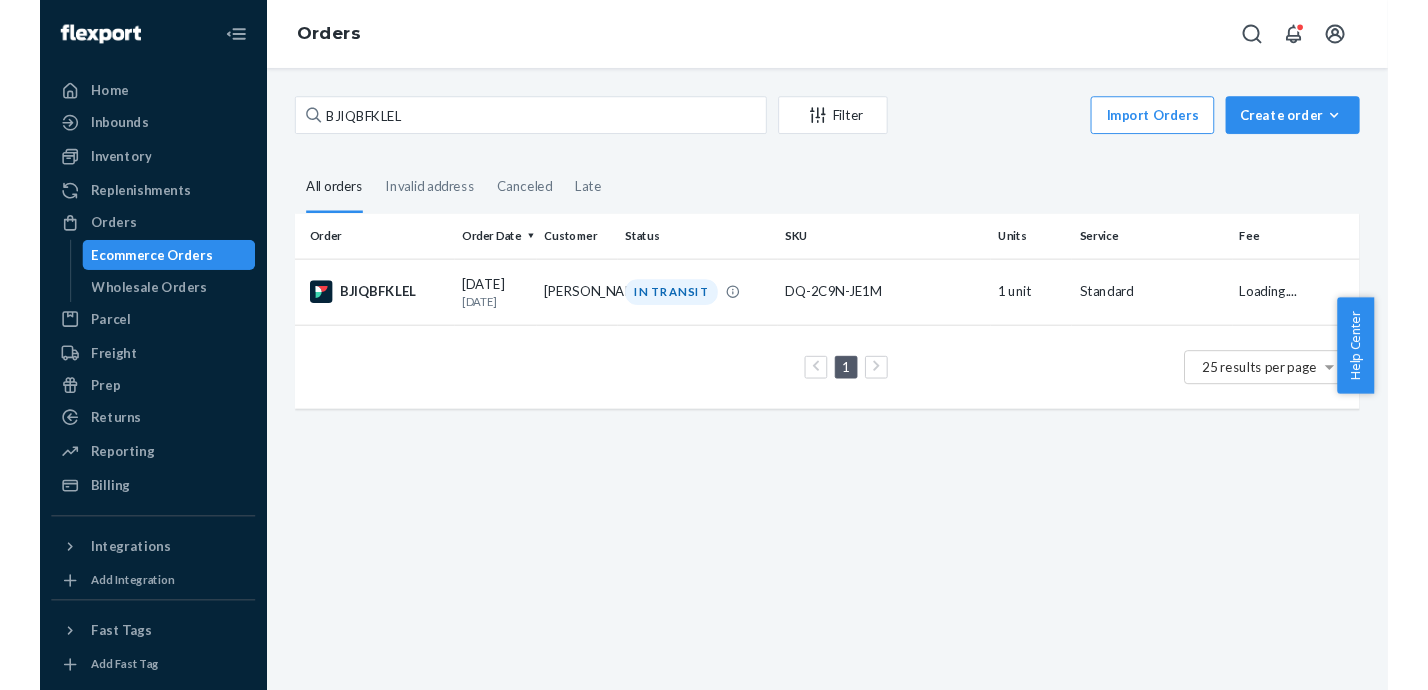 scroll, scrollTop: 0, scrollLeft: 0, axis: both 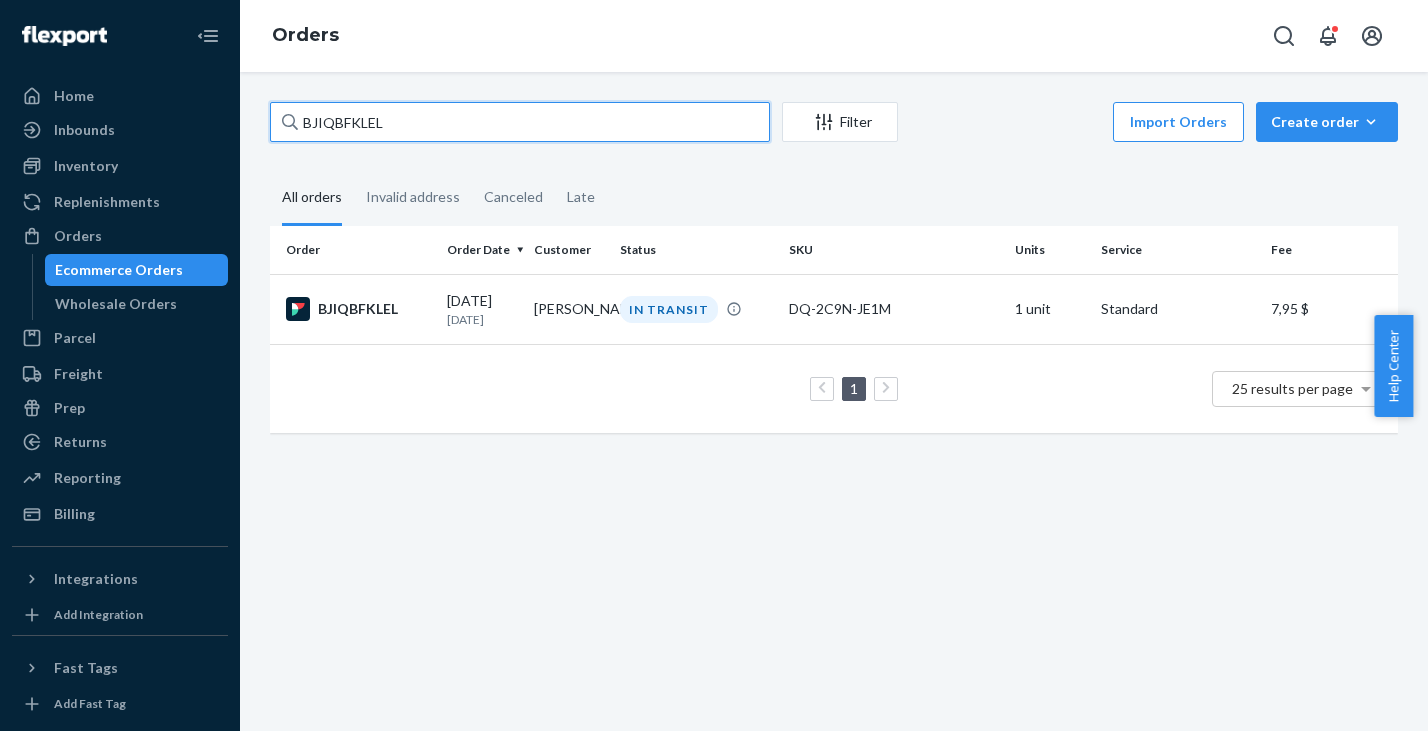 drag, startPoint x: 420, startPoint y: 130, endPoint x: 260, endPoint y: 116, distance: 160.61133 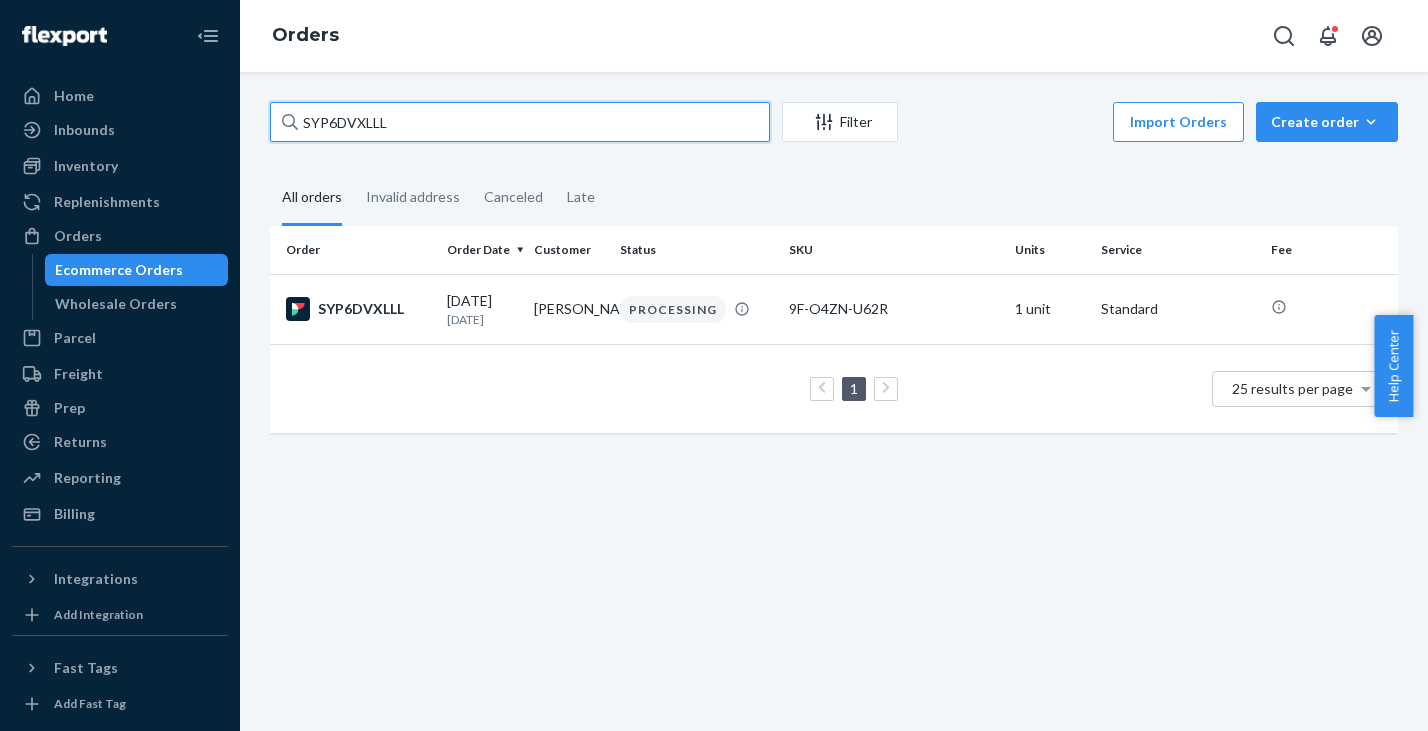 type on "SYP6DVXLLL" 